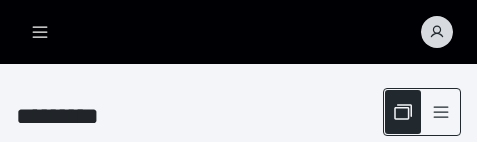 scroll, scrollTop: 0, scrollLeft: 0, axis: both 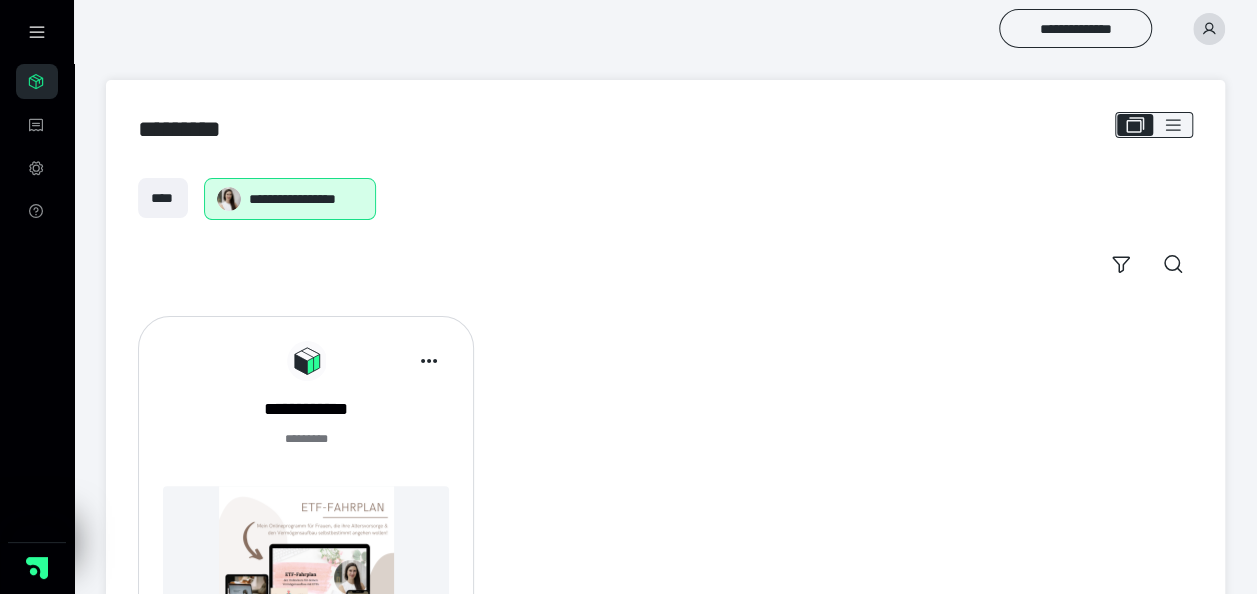 click on "*******   *" at bounding box center (306, 450) 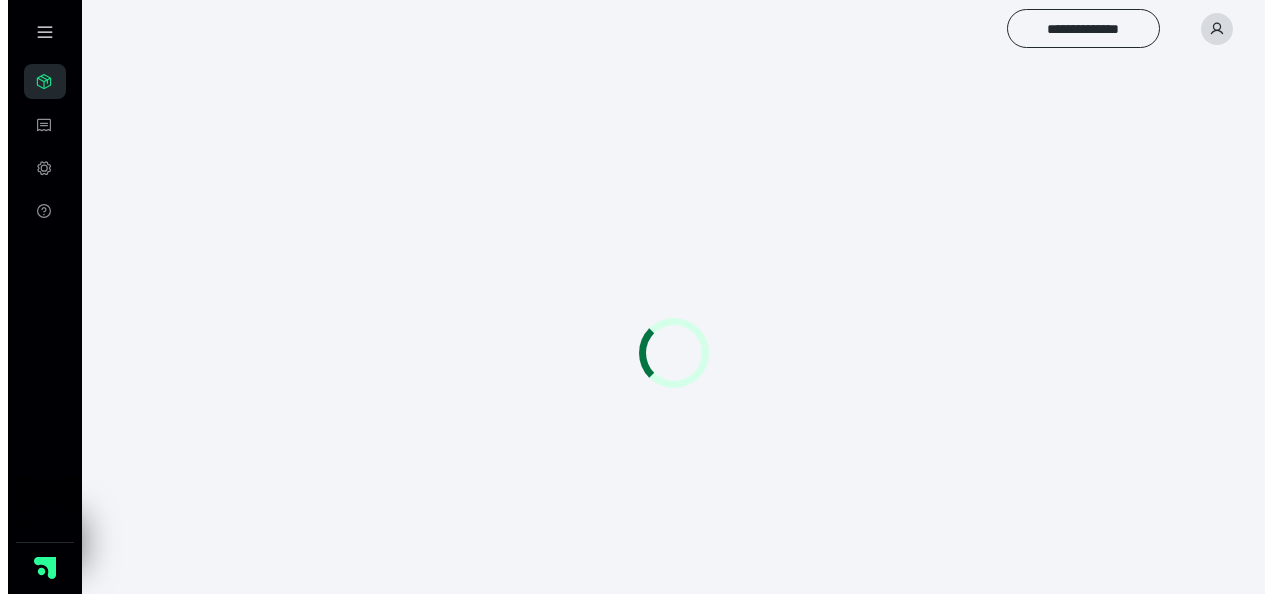 scroll, scrollTop: 0, scrollLeft: 0, axis: both 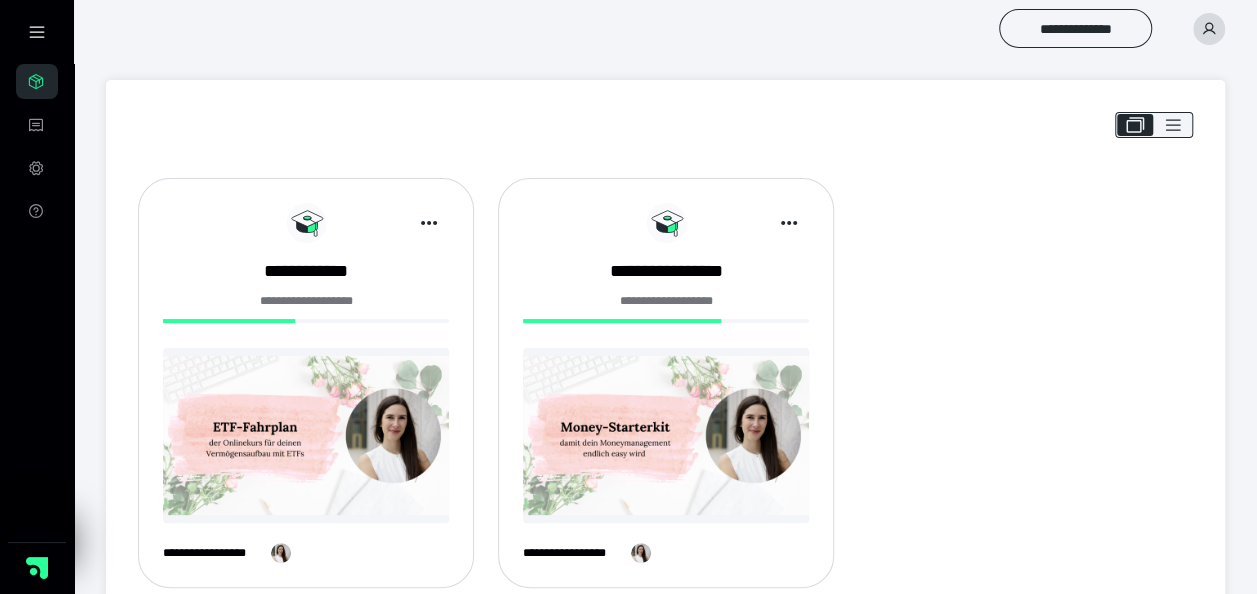click at bounding box center [306, 435] 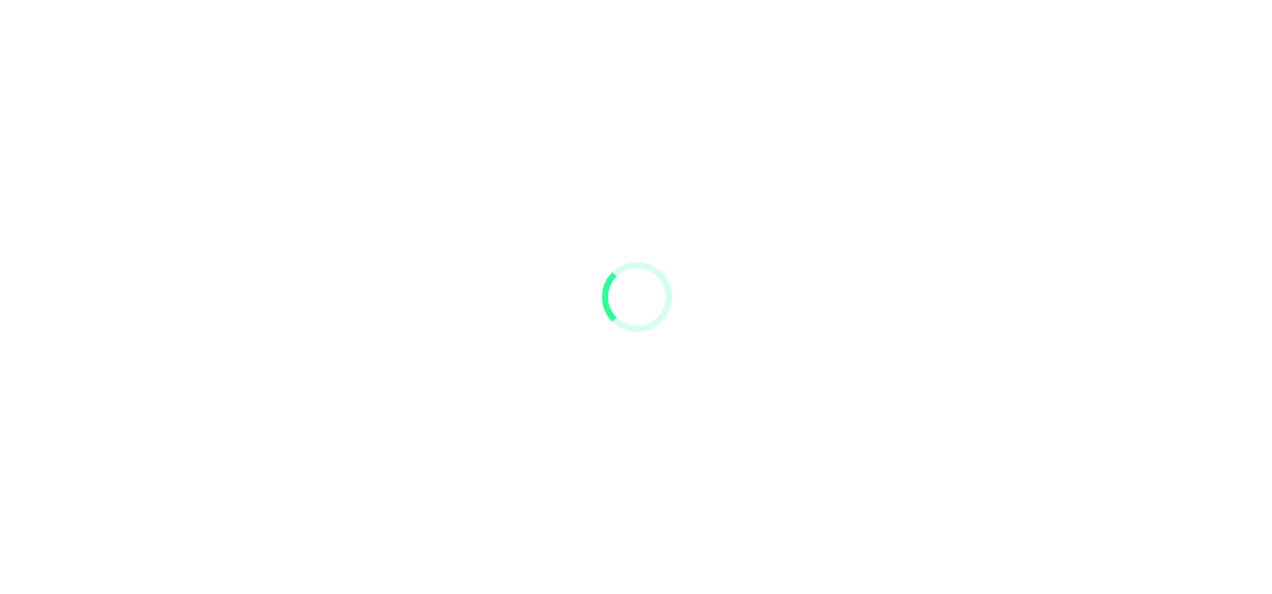 scroll, scrollTop: 0, scrollLeft: 0, axis: both 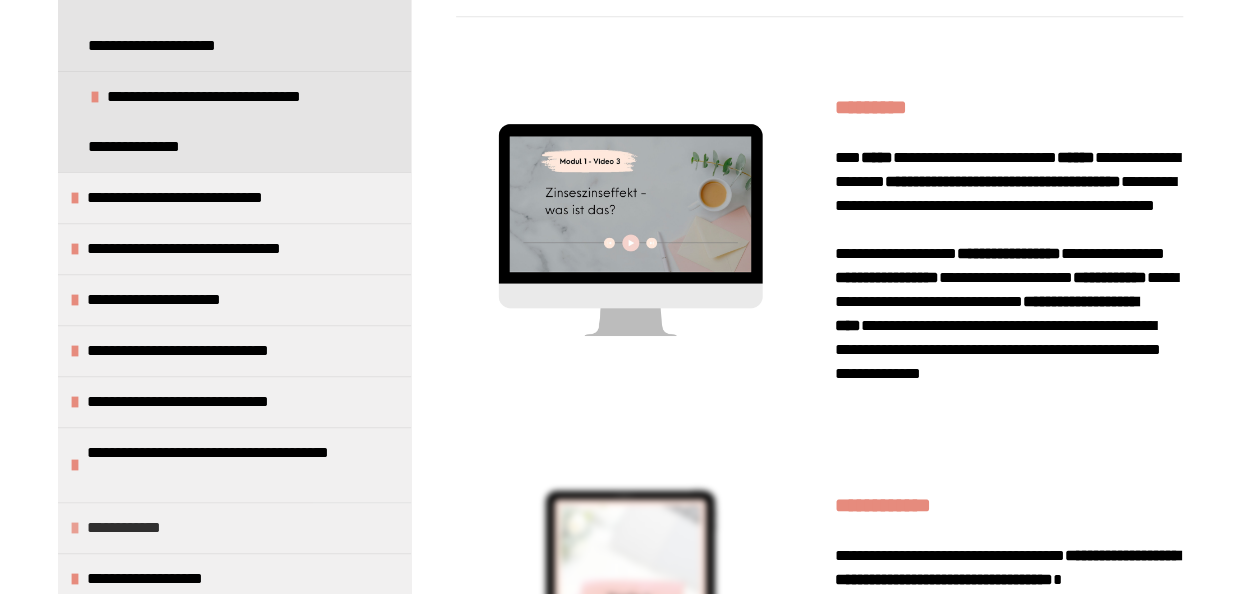 click at bounding box center (75, 528) 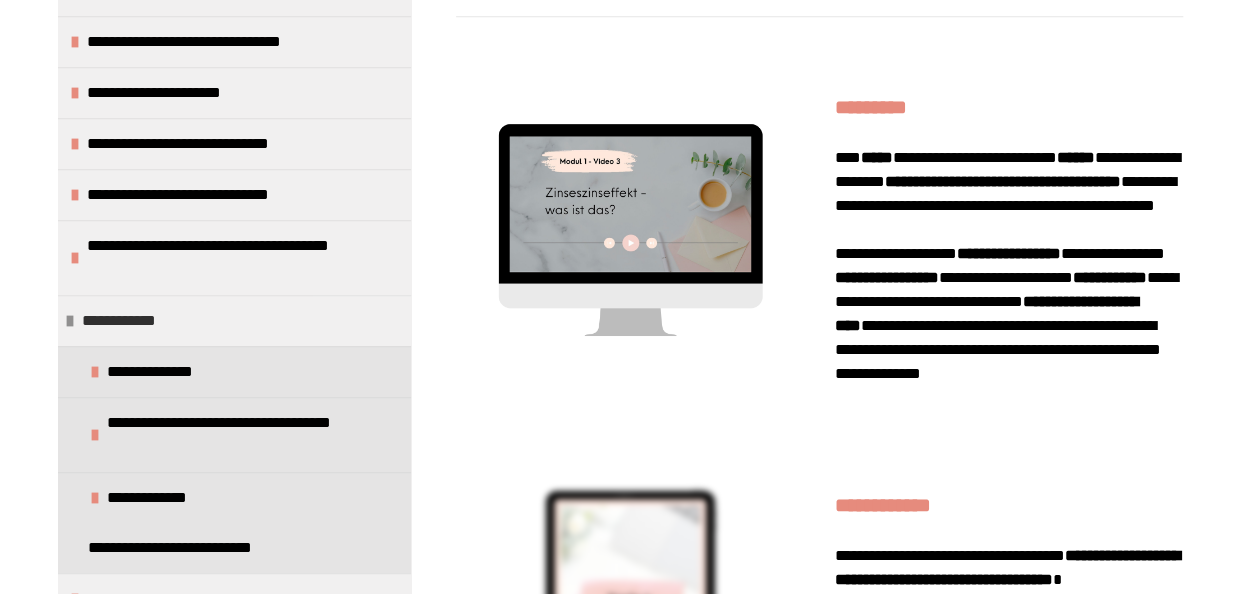 scroll, scrollTop: 498, scrollLeft: 0, axis: vertical 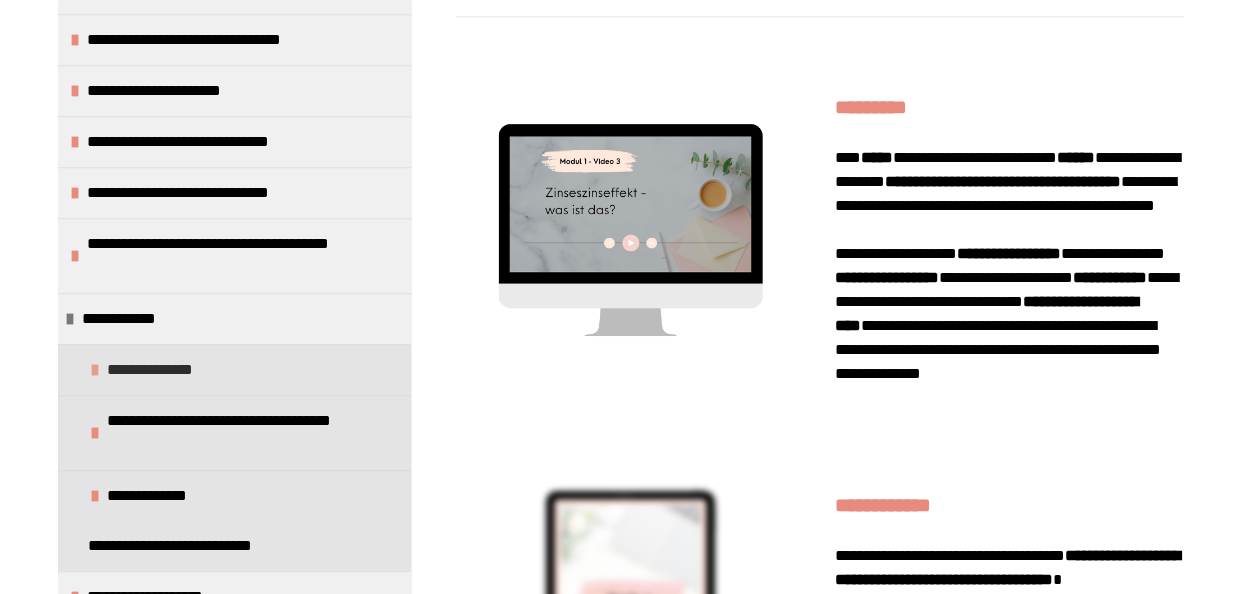 click at bounding box center (95, 370) 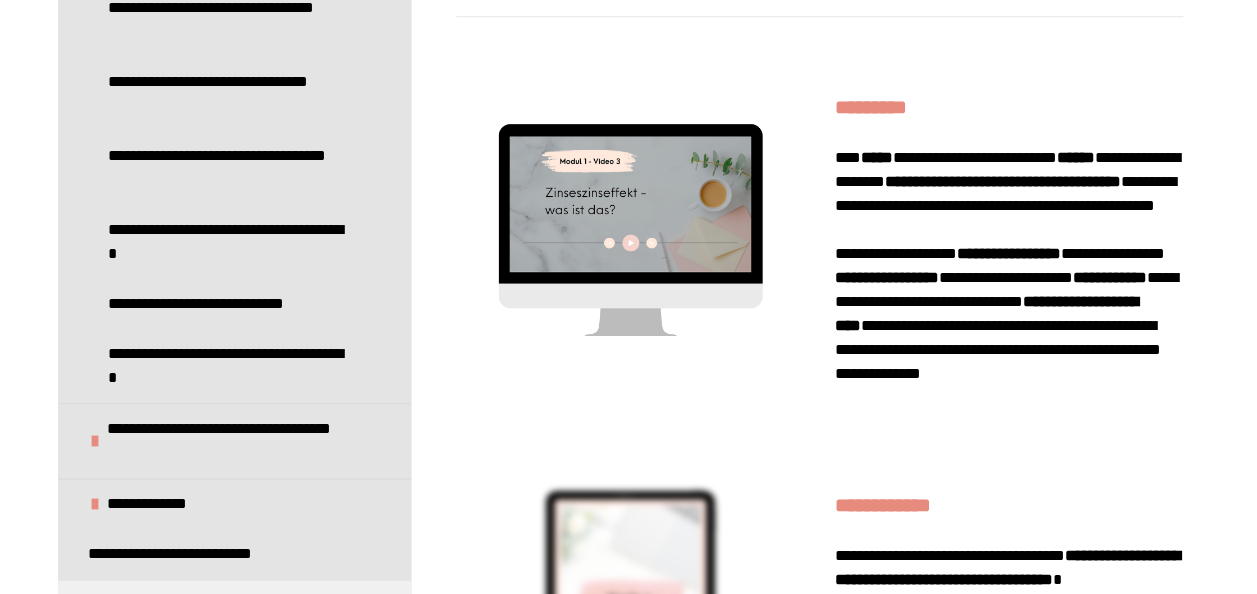 scroll, scrollTop: 985, scrollLeft: 0, axis: vertical 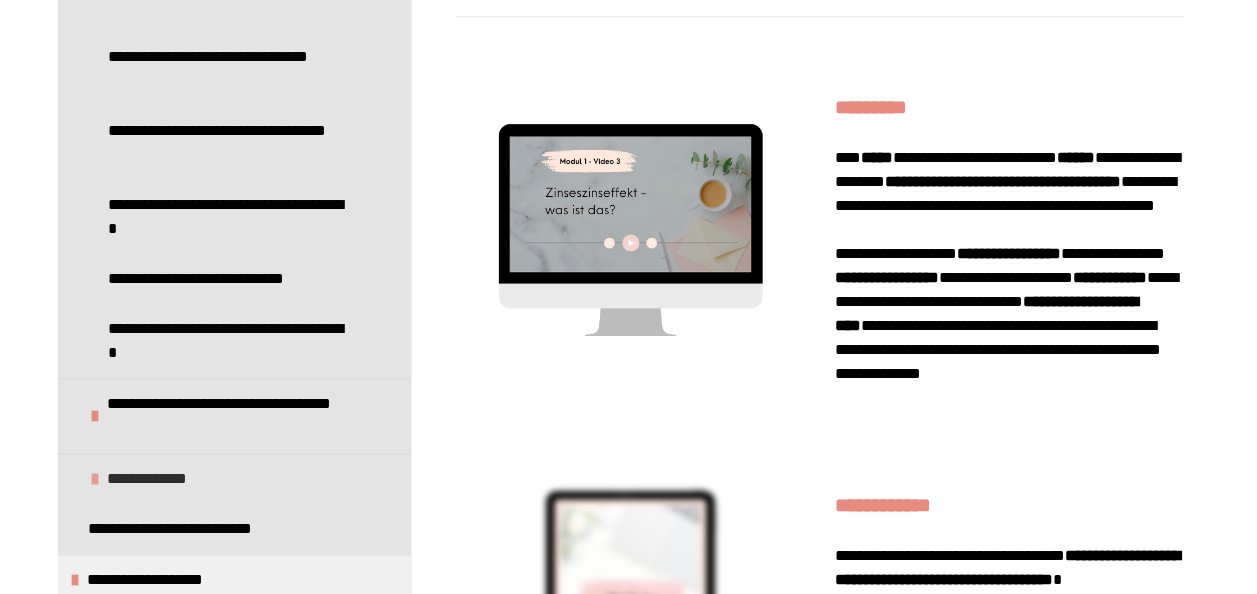 click at bounding box center (95, 479) 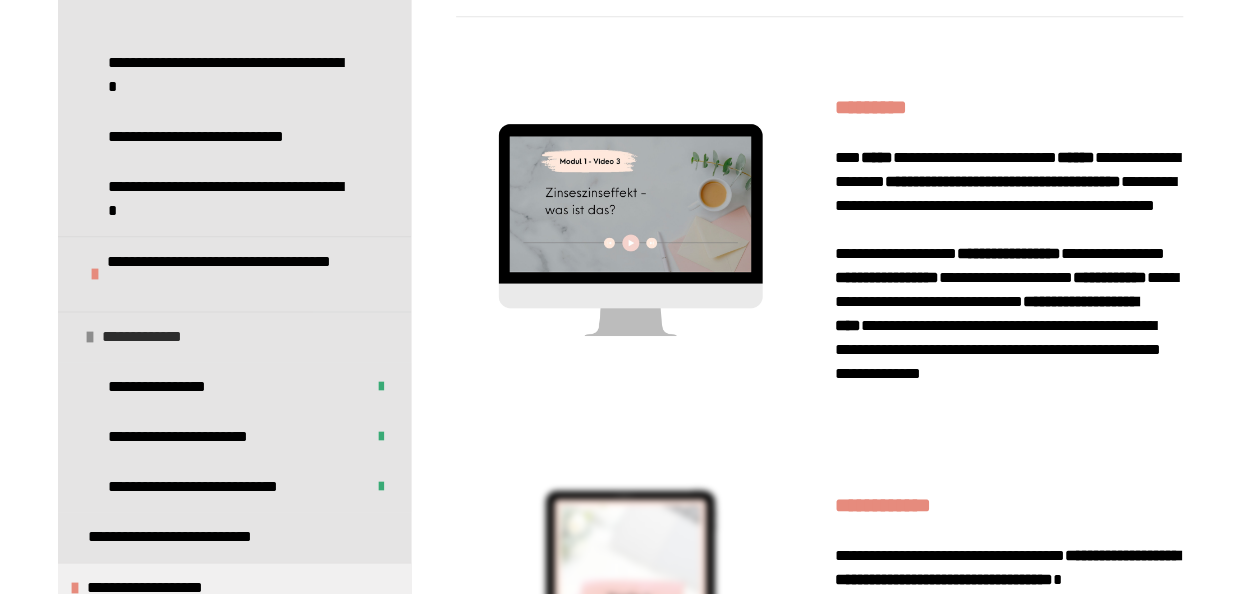 scroll, scrollTop: 1135, scrollLeft: 0, axis: vertical 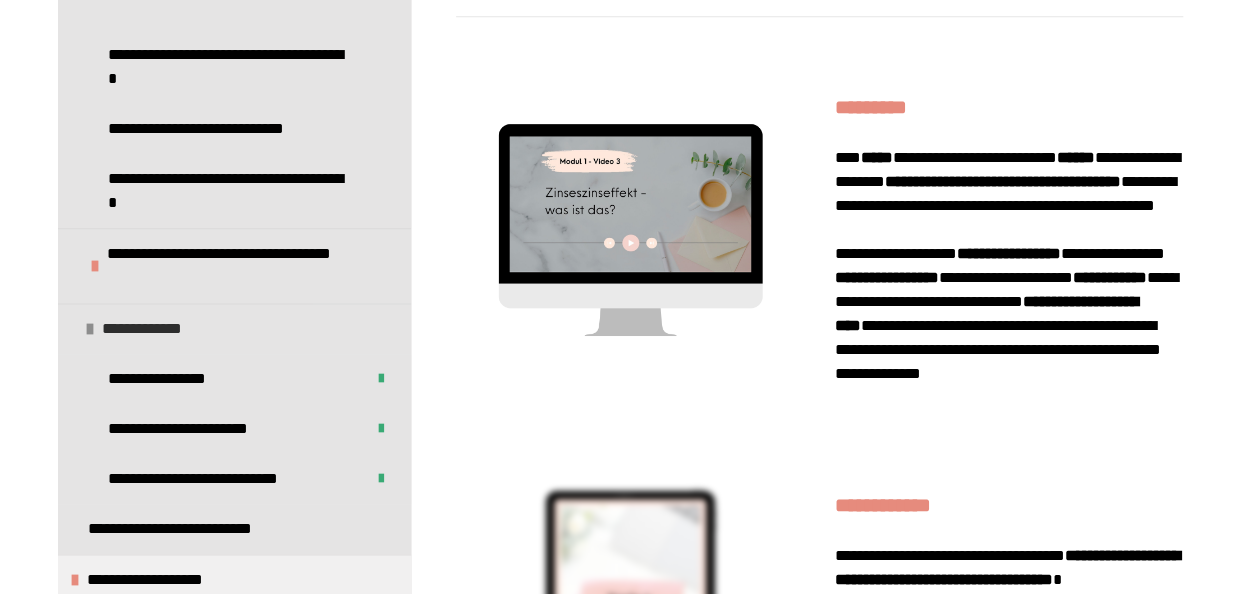 click on "**********" at bounding box center [234, 328] 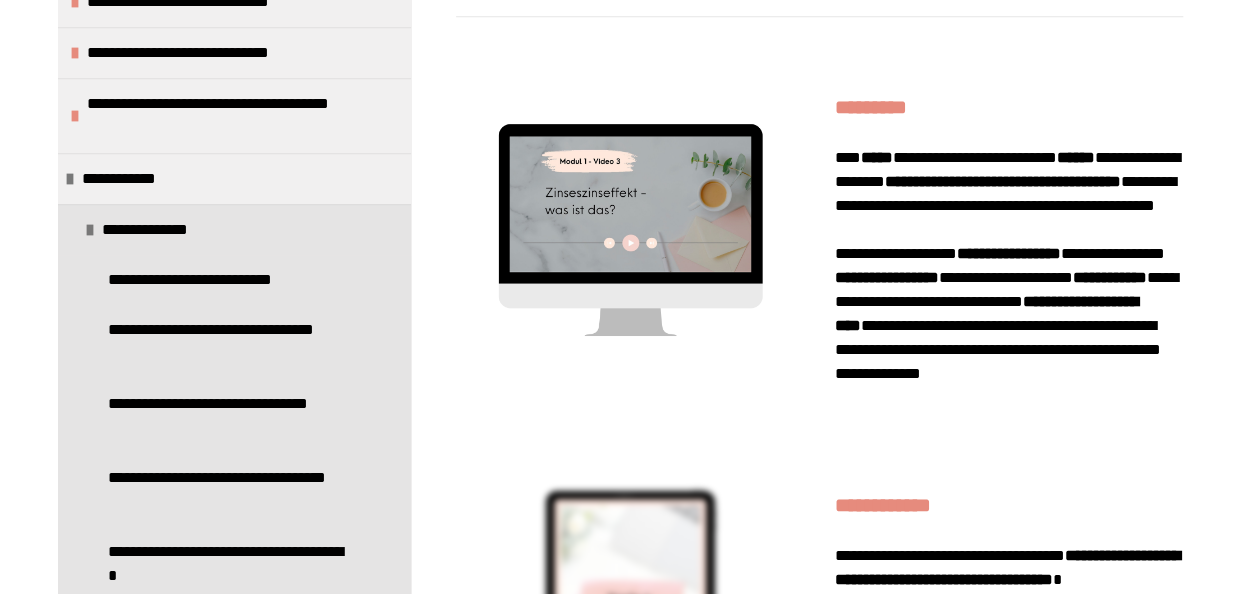 scroll, scrollTop: 632, scrollLeft: 0, axis: vertical 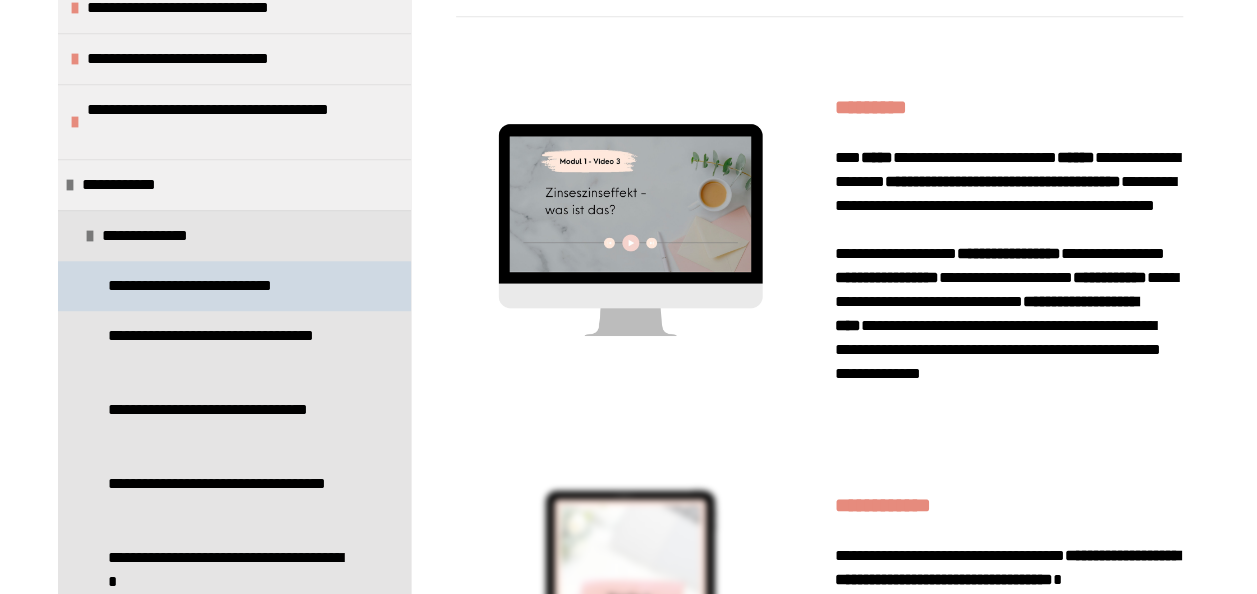 click on "**********" at bounding box center (207, 286) 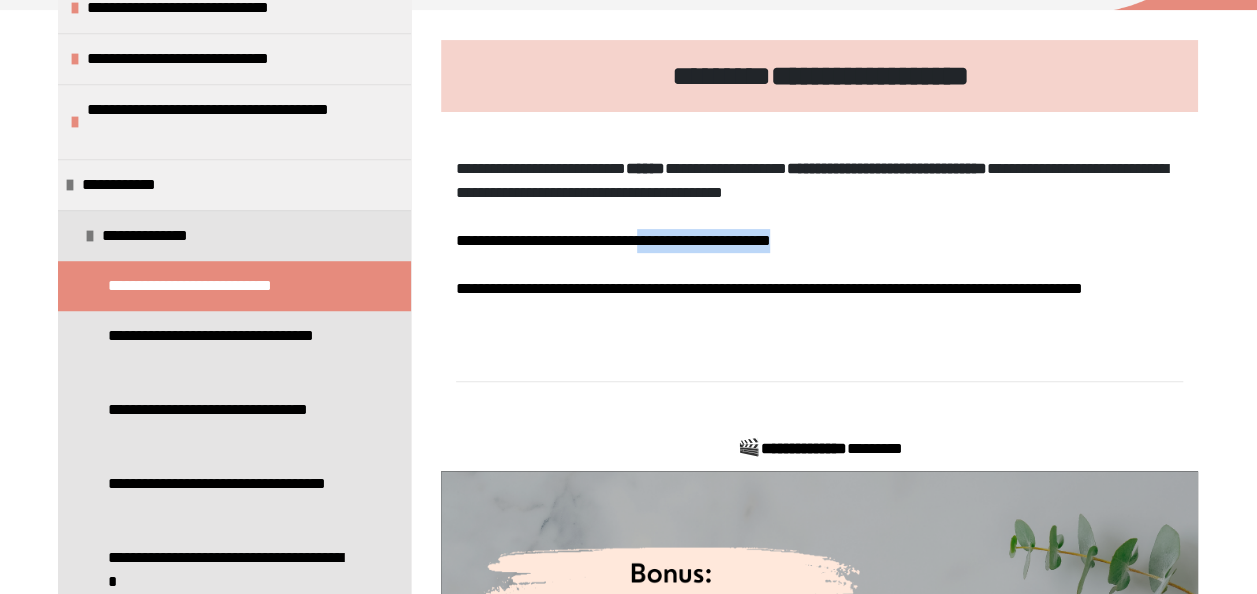 drag, startPoint x: 866, startPoint y: 238, endPoint x: 688, endPoint y: 248, distance: 178.28067 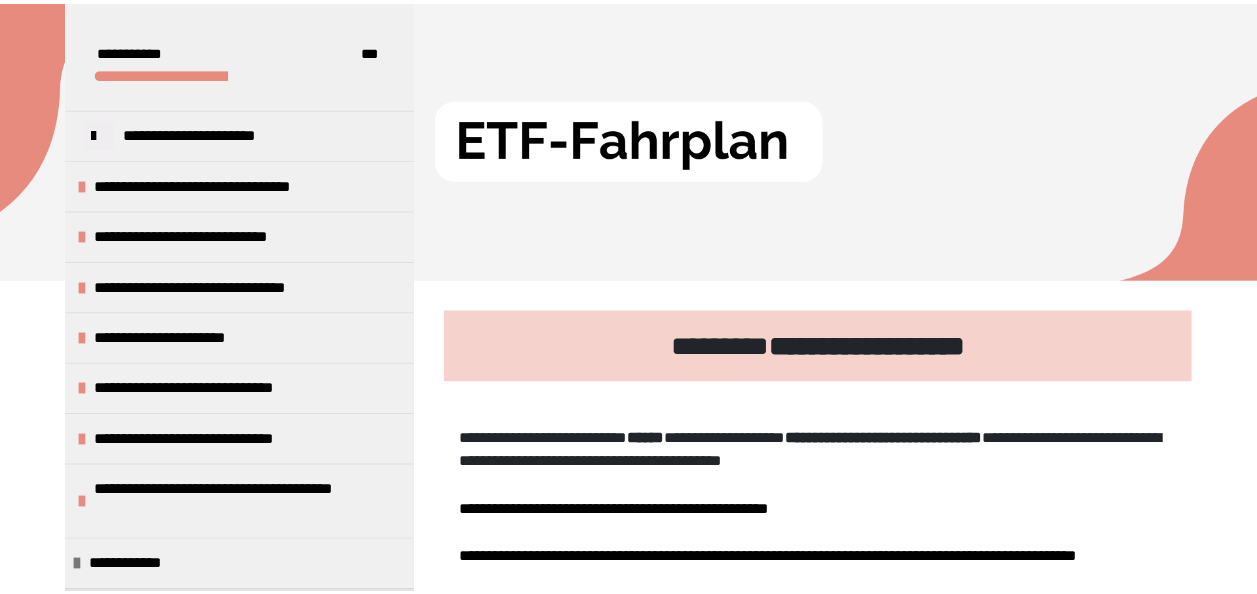 scroll, scrollTop: 270, scrollLeft: 0, axis: vertical 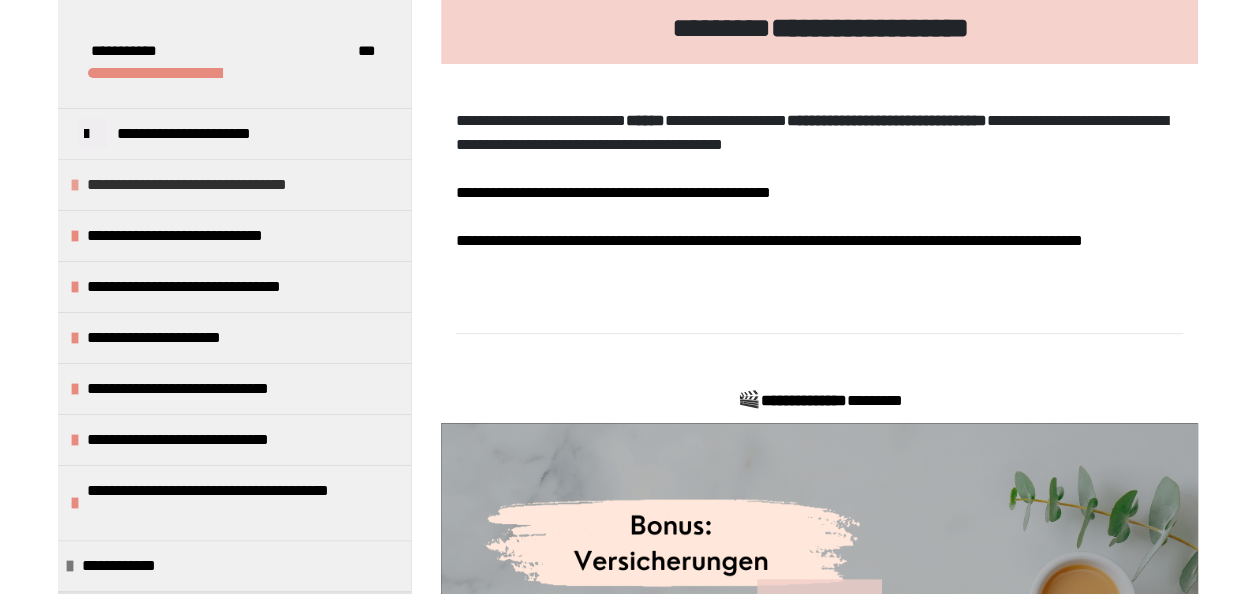 click on "**********" at bounding box center (234, 184) 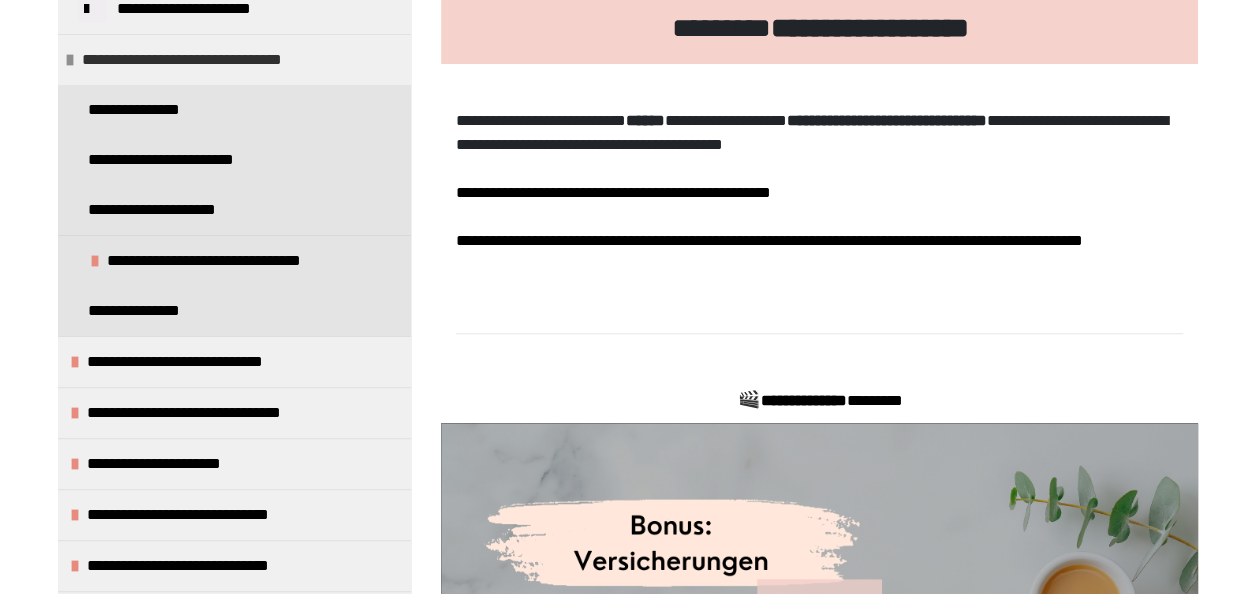 scroll, scrollTop: 126, scrollLeft: 0, axis: vertical 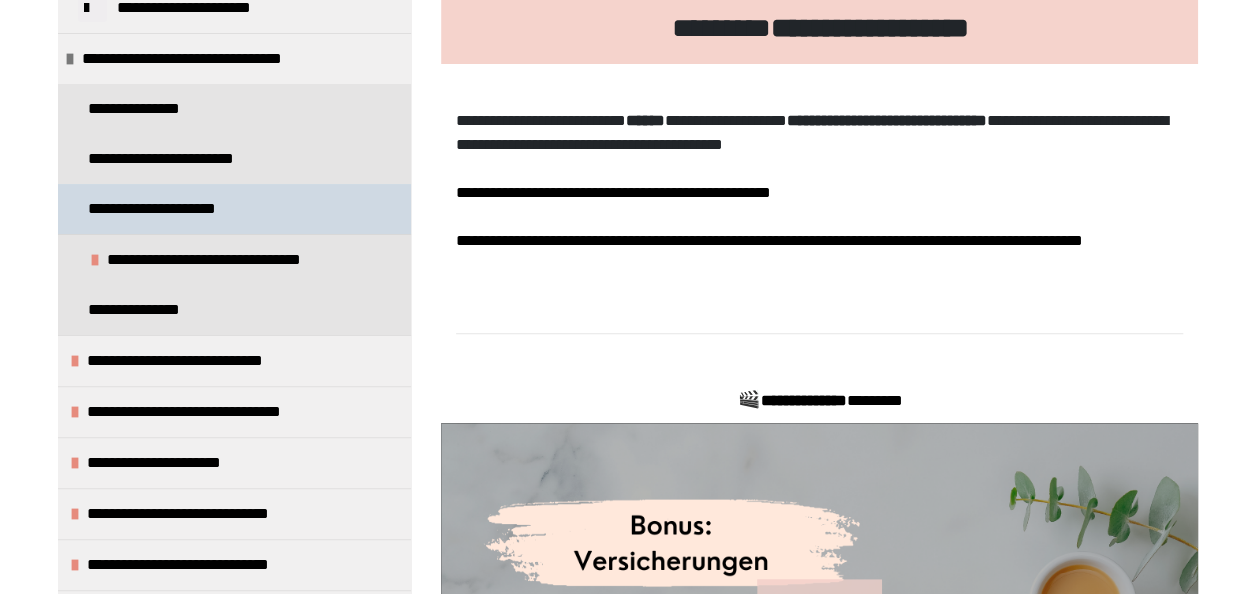 click on "**********" at bounding box center (171, 209) 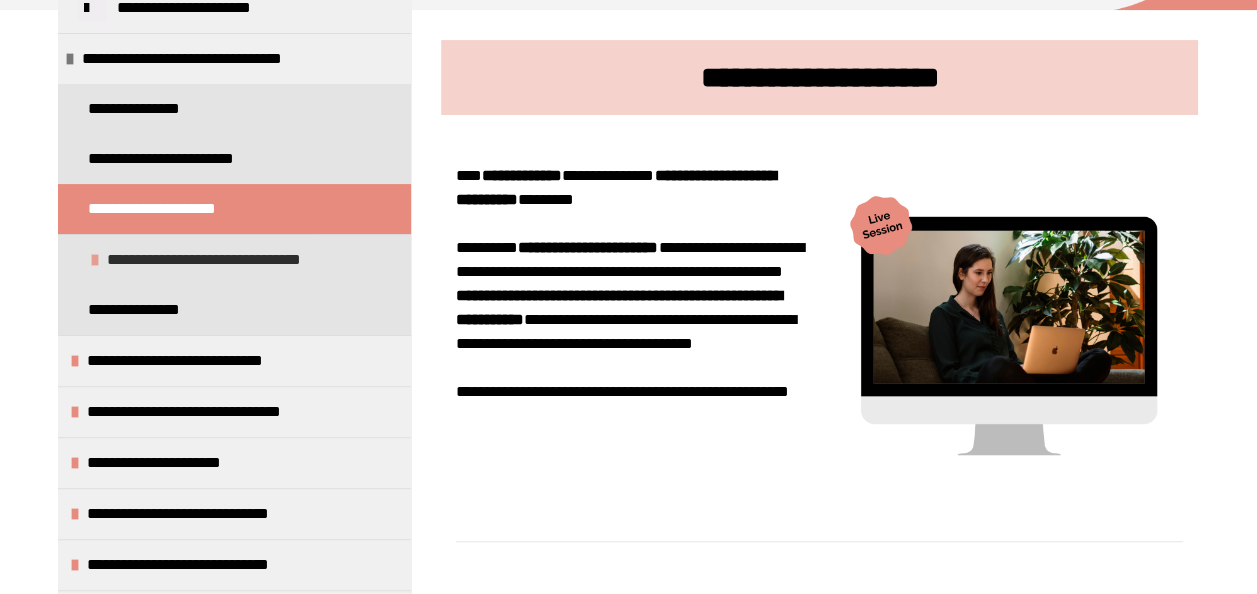 click on "**********" at bounding box center (232, 260) 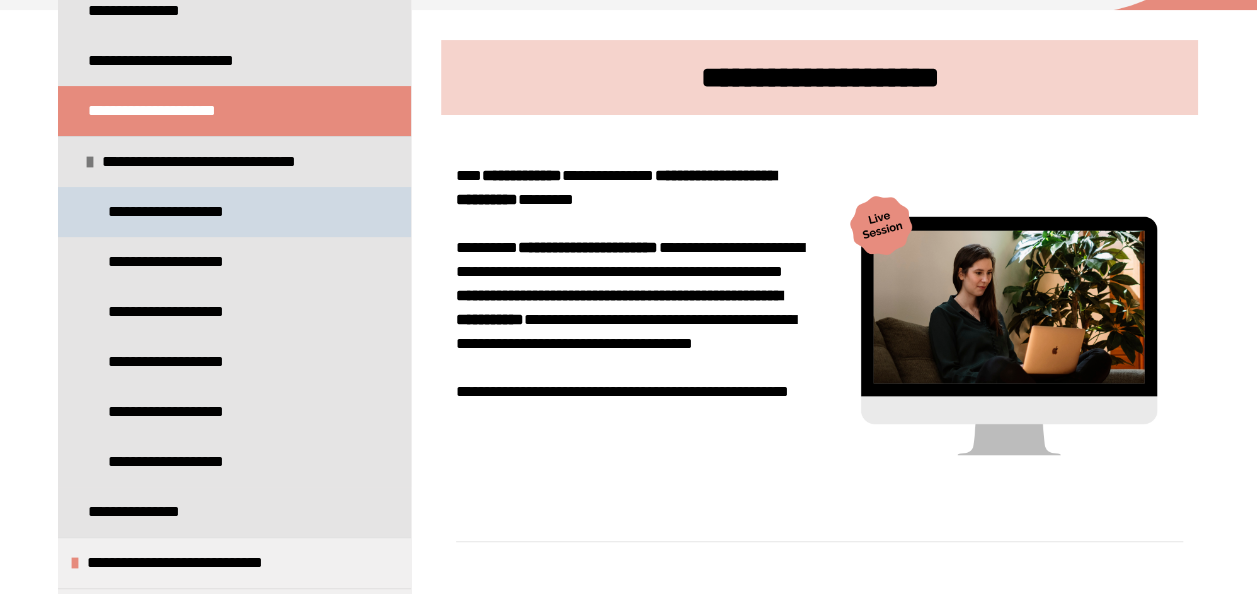scroll, scrollTop: 226, scrollLeft: 0, axis: vertical 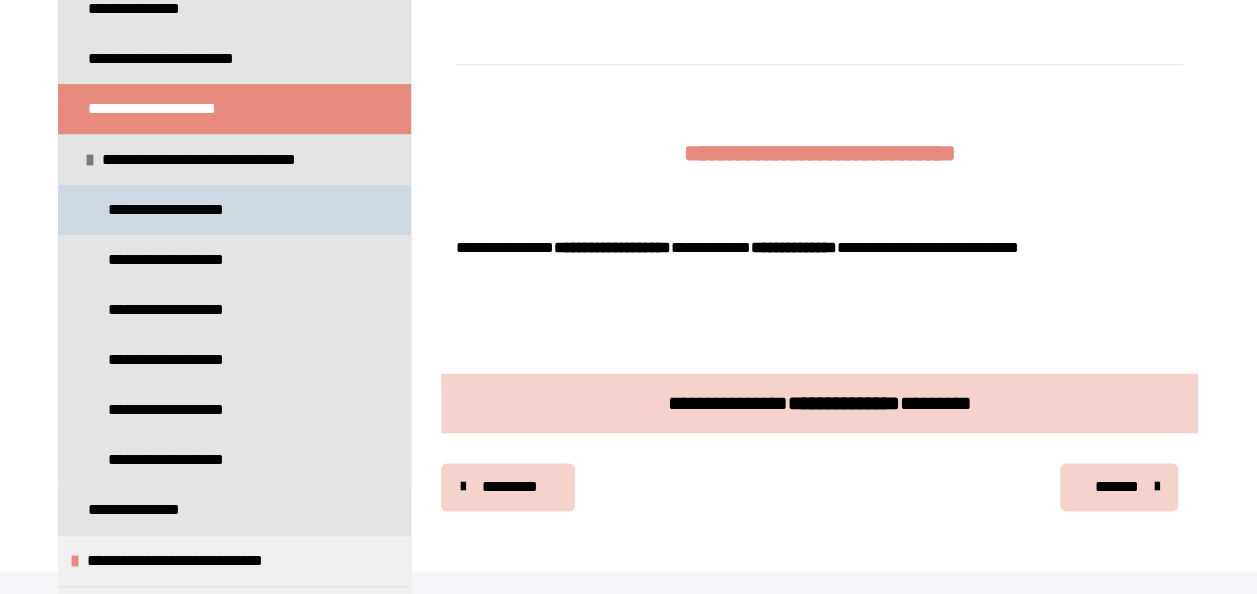 click on "**********" at bounding box center (234, 210) 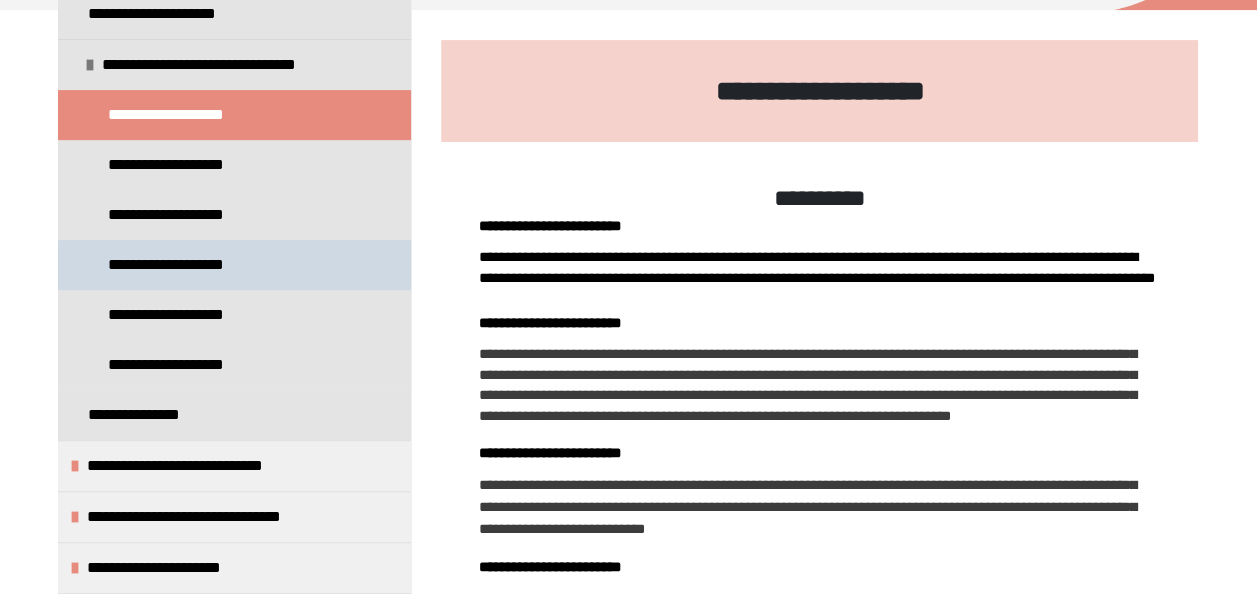 scroll, scrollTop: 322, scrollLeft: 0, axis: vertical 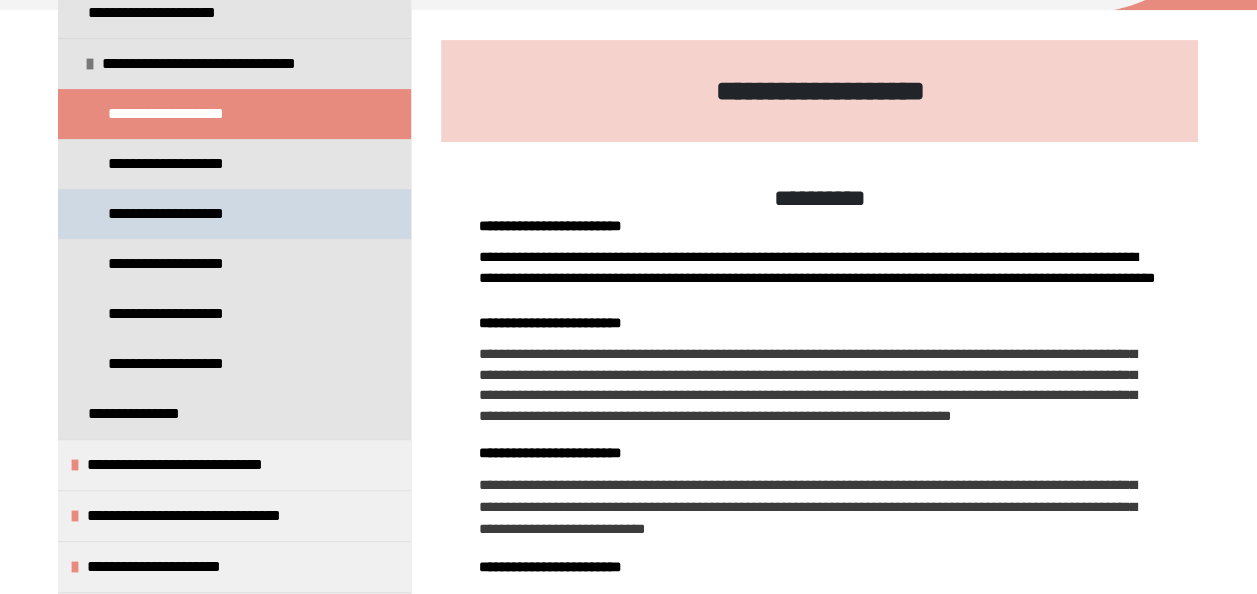 click on "**********" at bounding box center [234, 214] 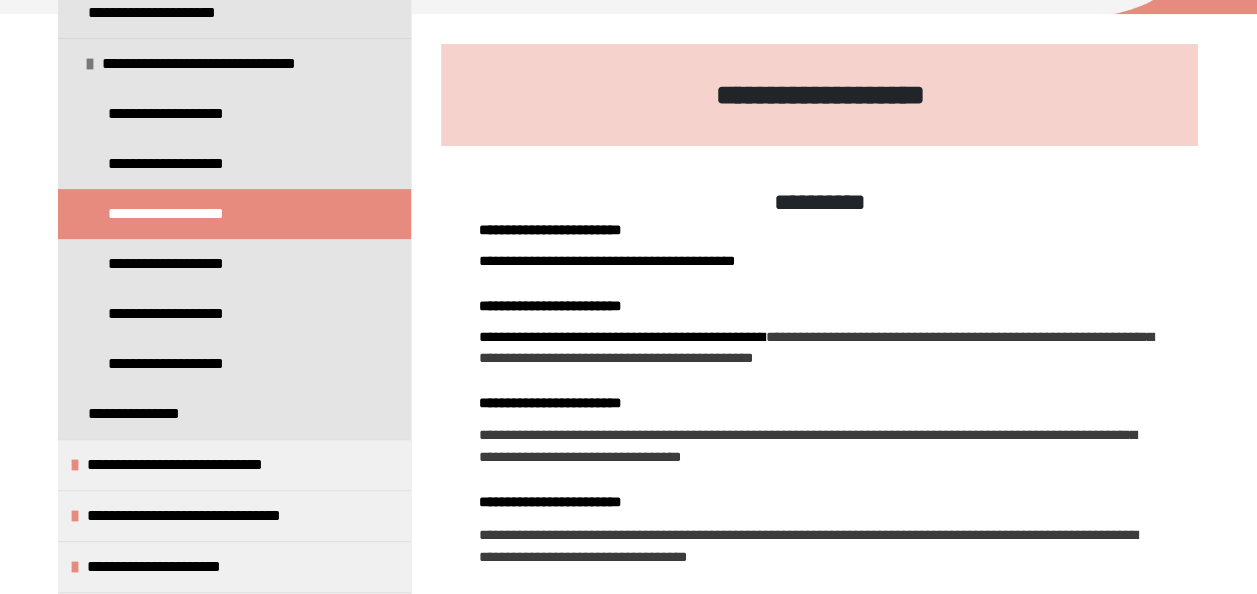 scroll, scrollTop: 172, scrollLeft: 0, axis: vertical 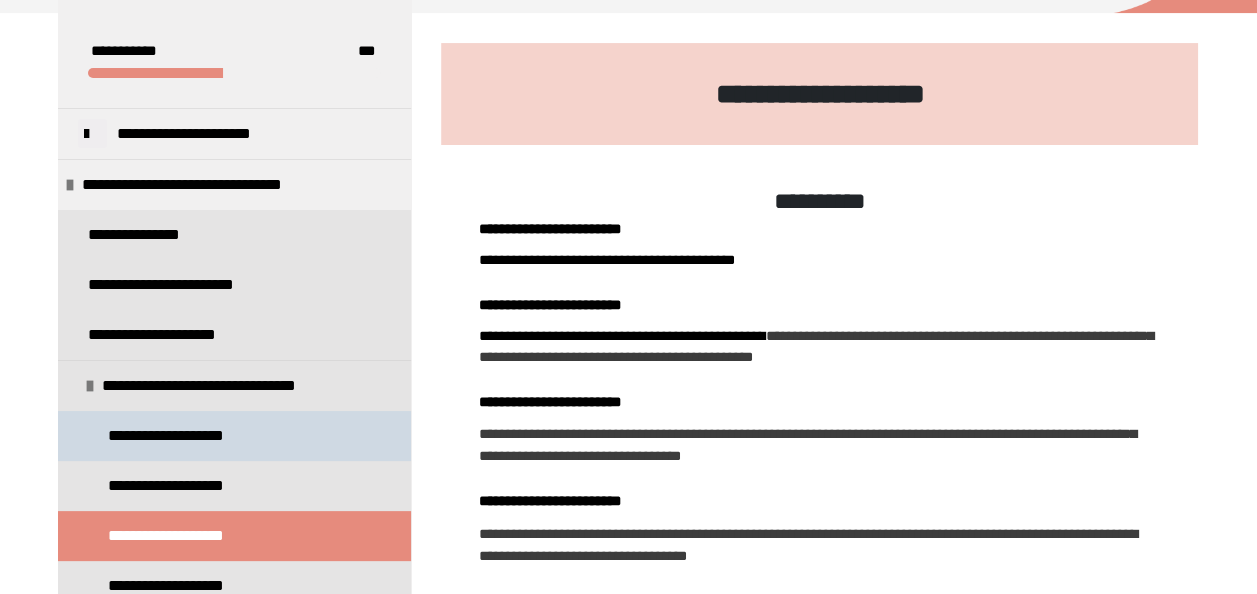 click on "**********" at bounding box center (177, 436) 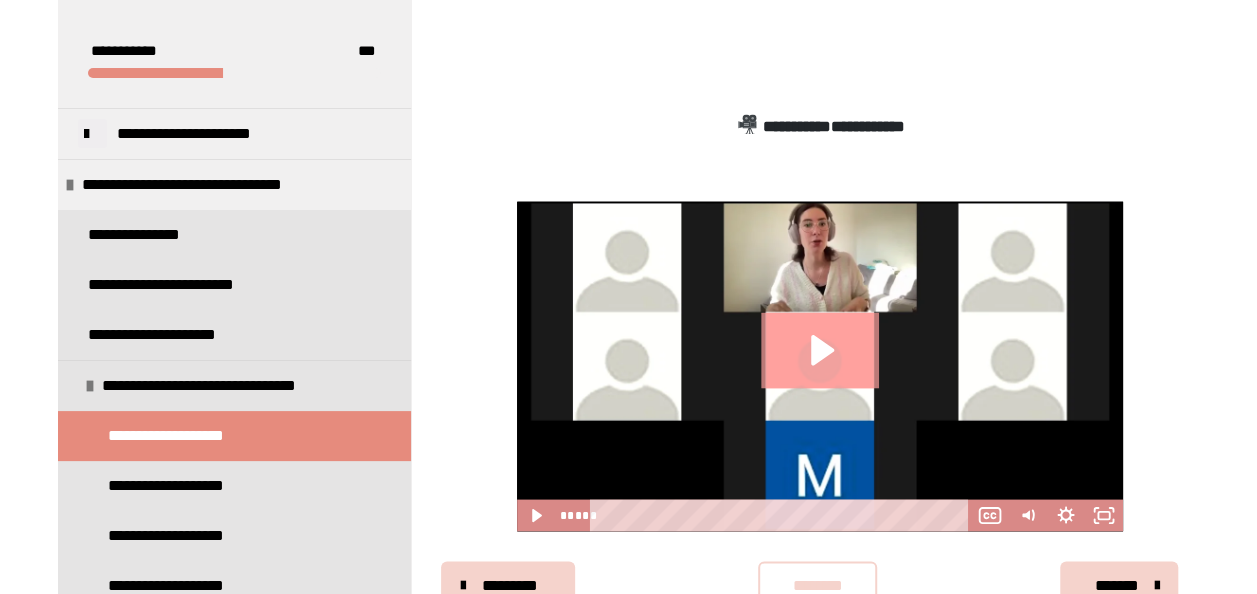 scroll, scrollTop: 1724, scrollLeft: 0, axis: vertical 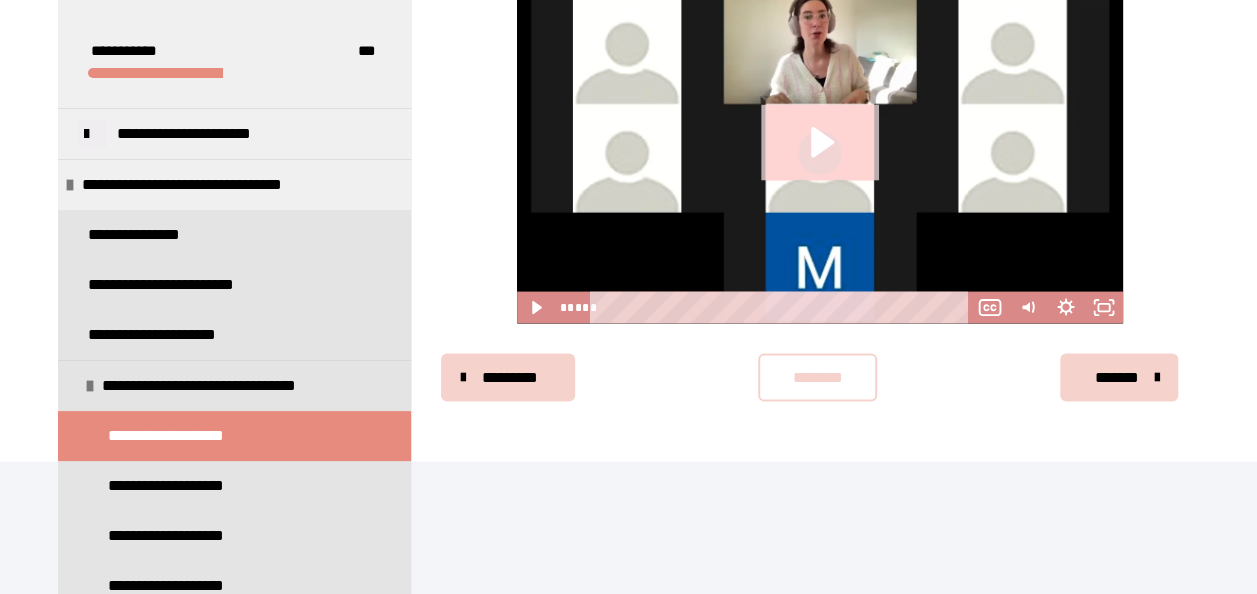 click 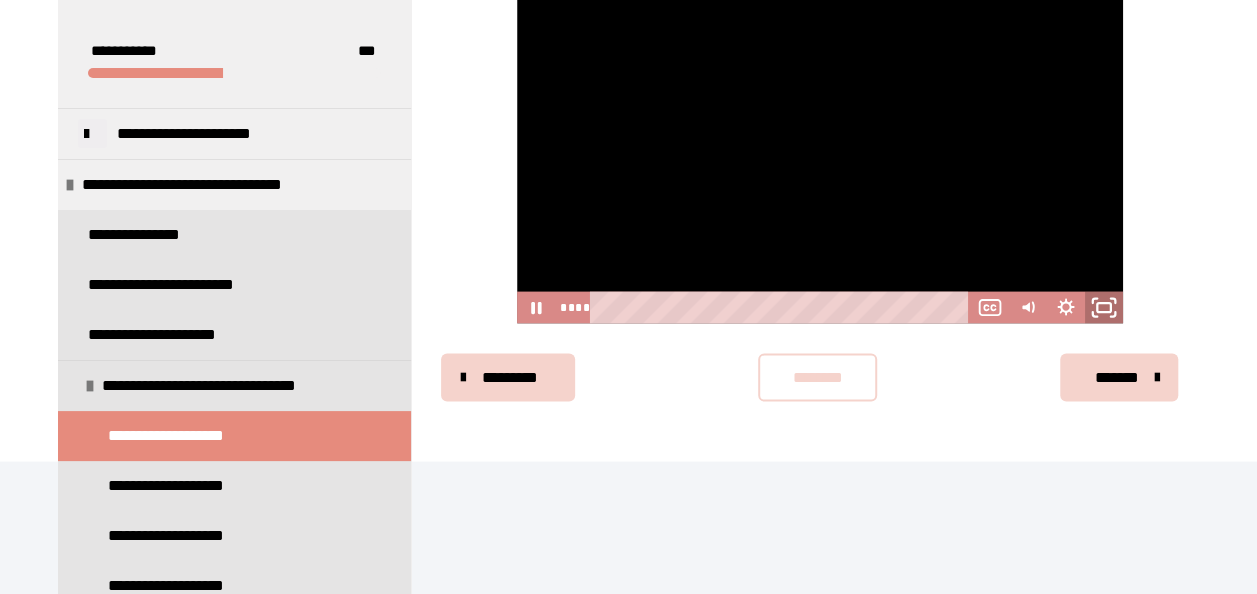 click 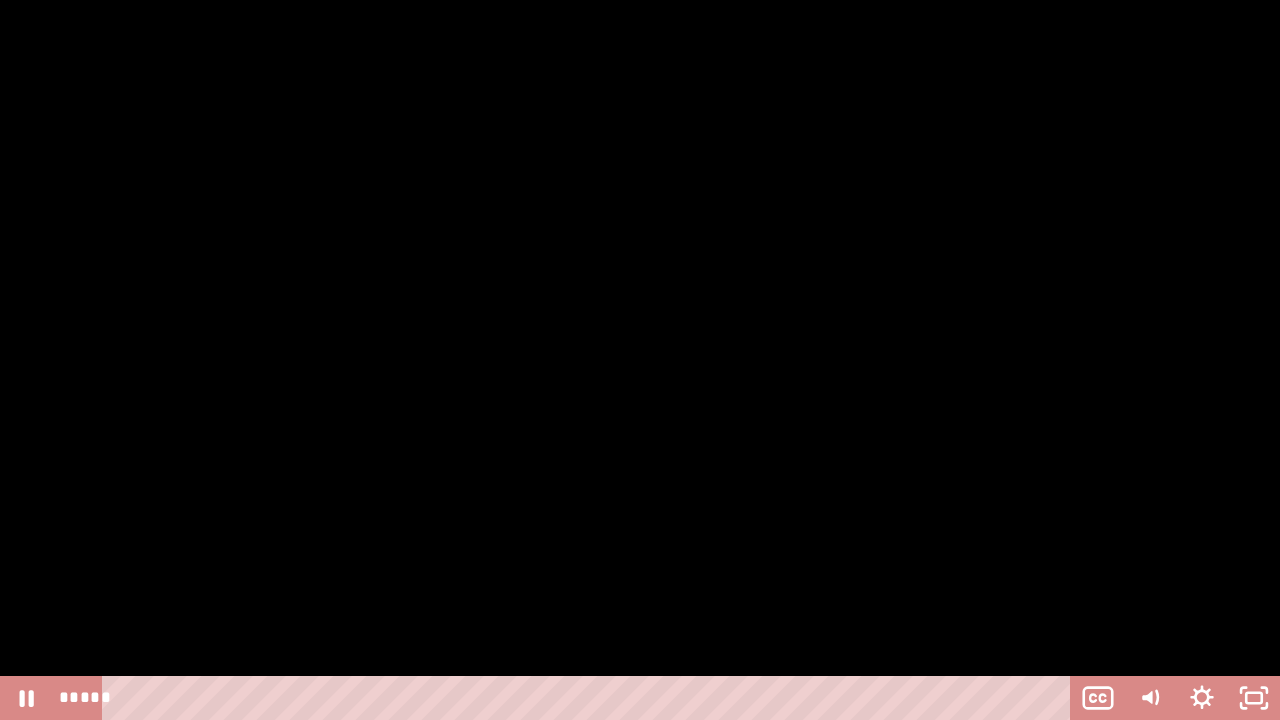 click at bounding box center [640, 360] 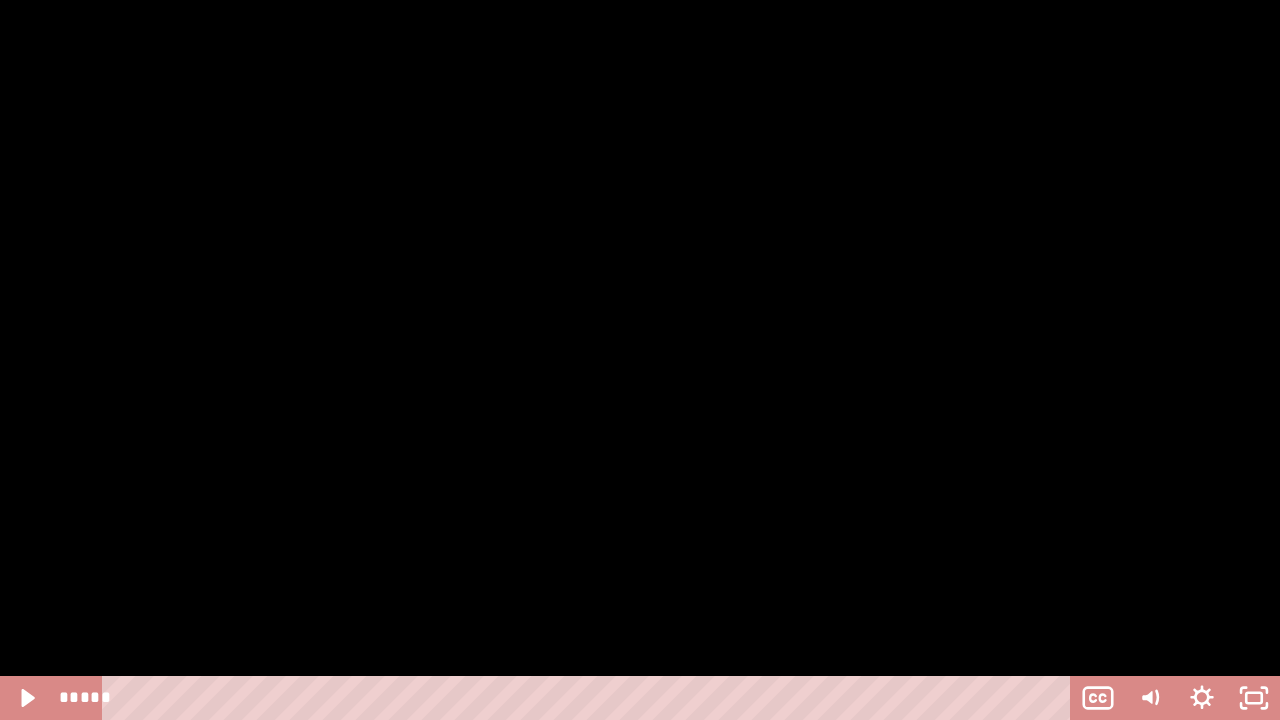 type 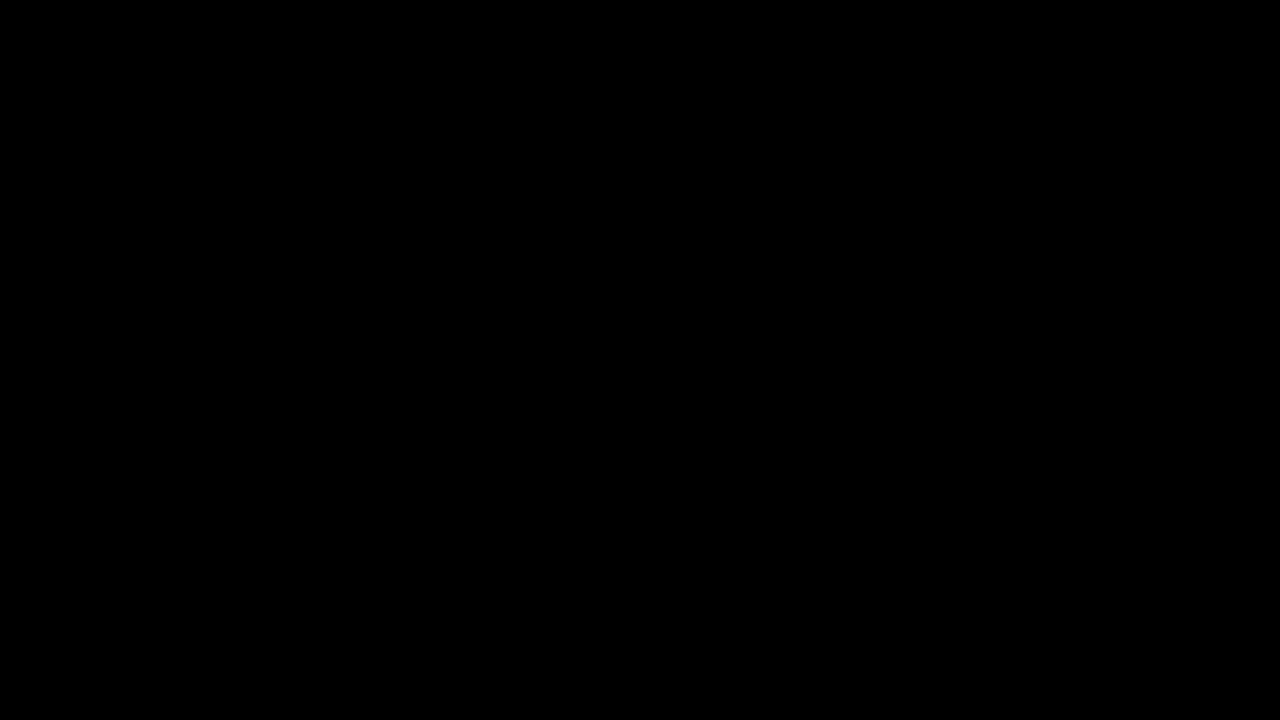 click at bounding box center (0, 0) 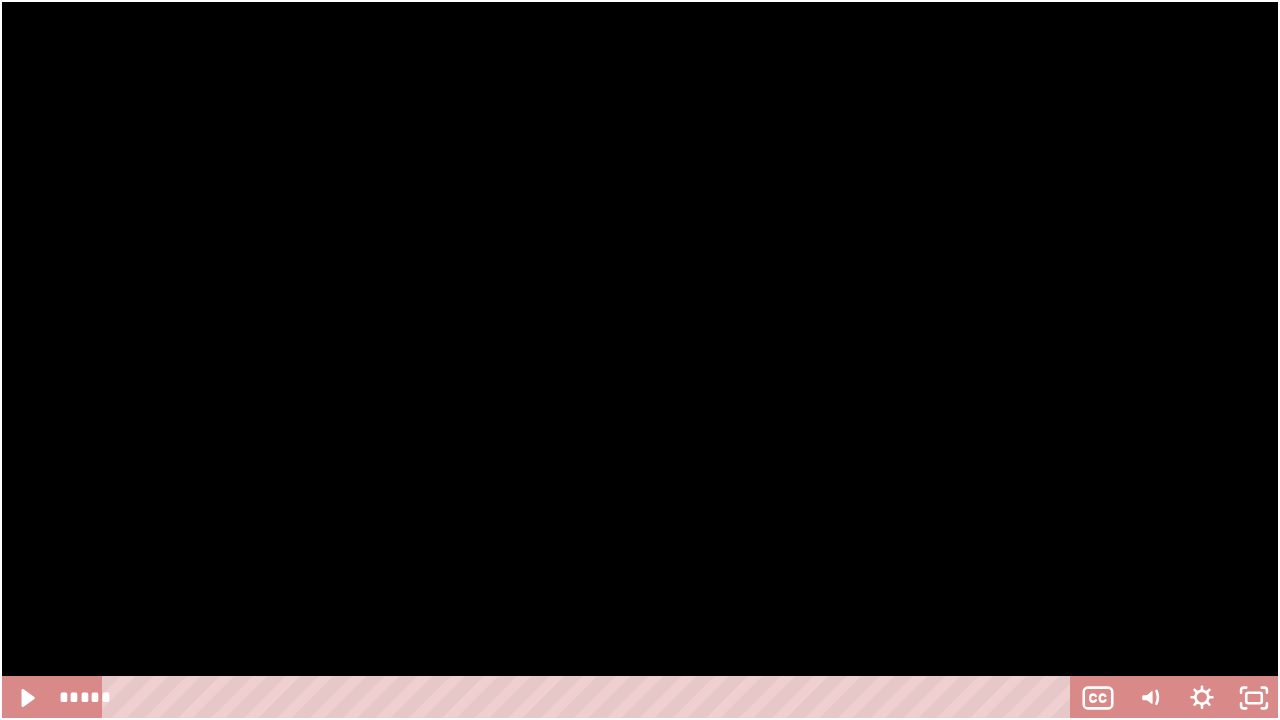 click at bounding box center (0, 0) 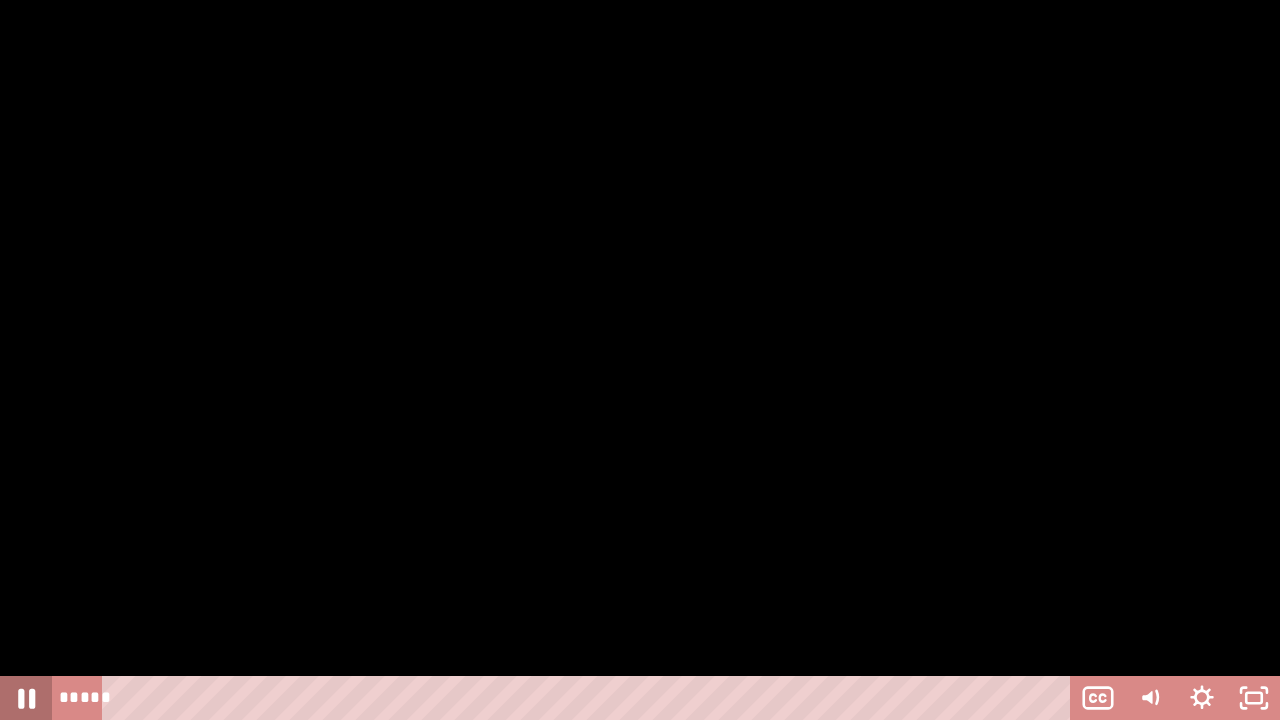 click 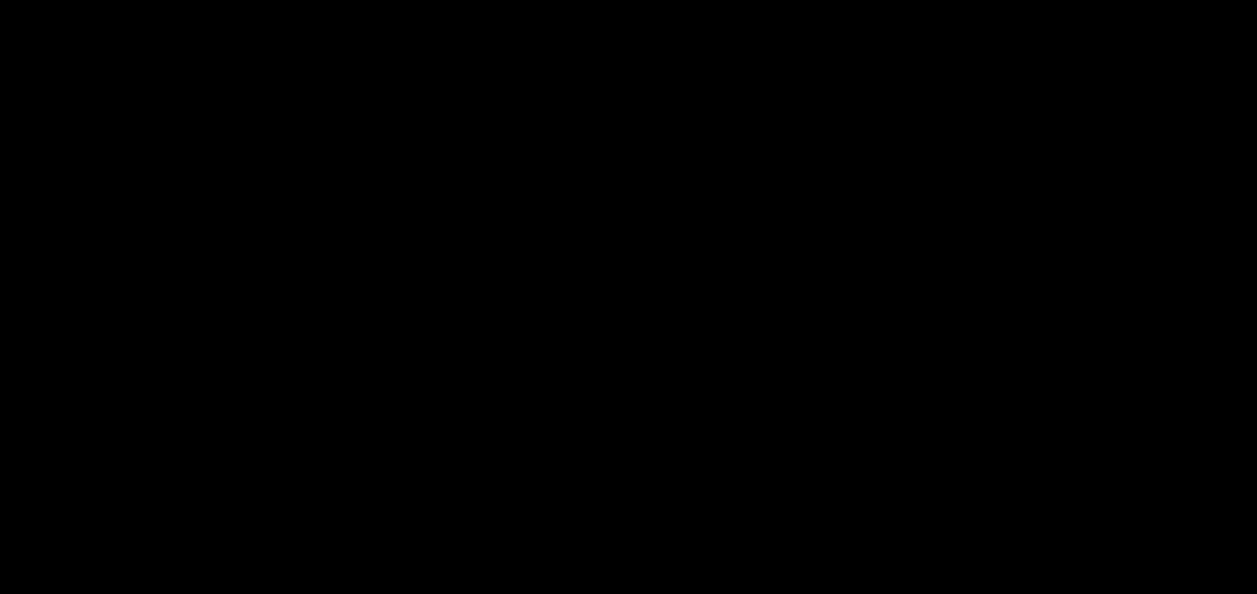 scroll, scrollTop: 1960, scrollLeft: 0, axis: vertical 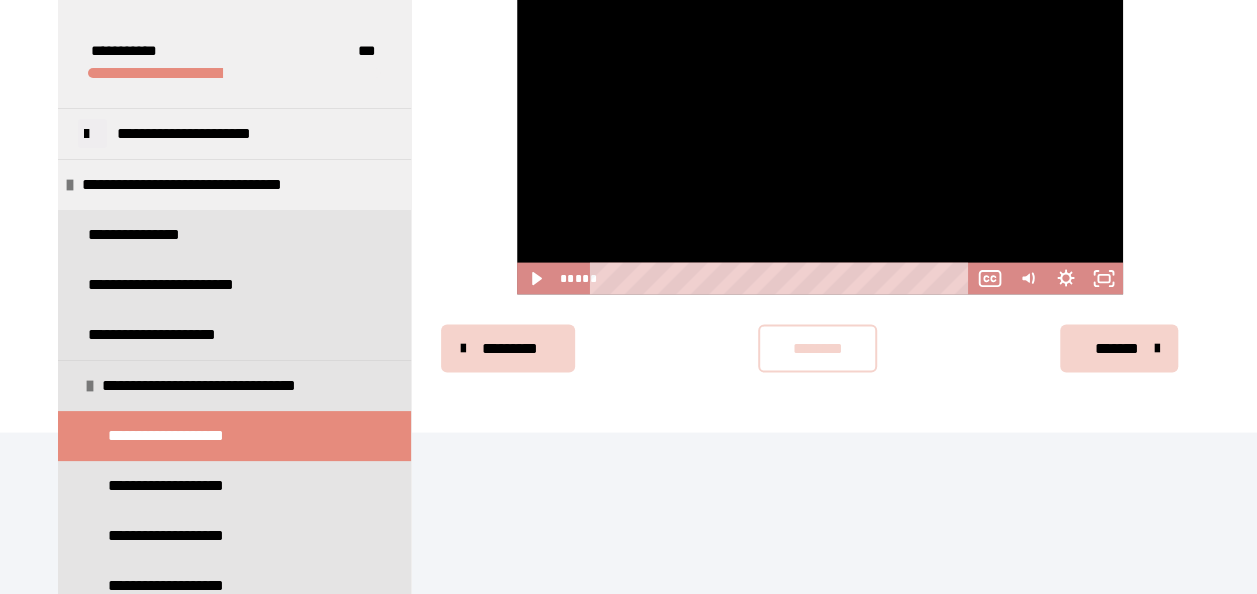 click at bounding box center (820, 129) 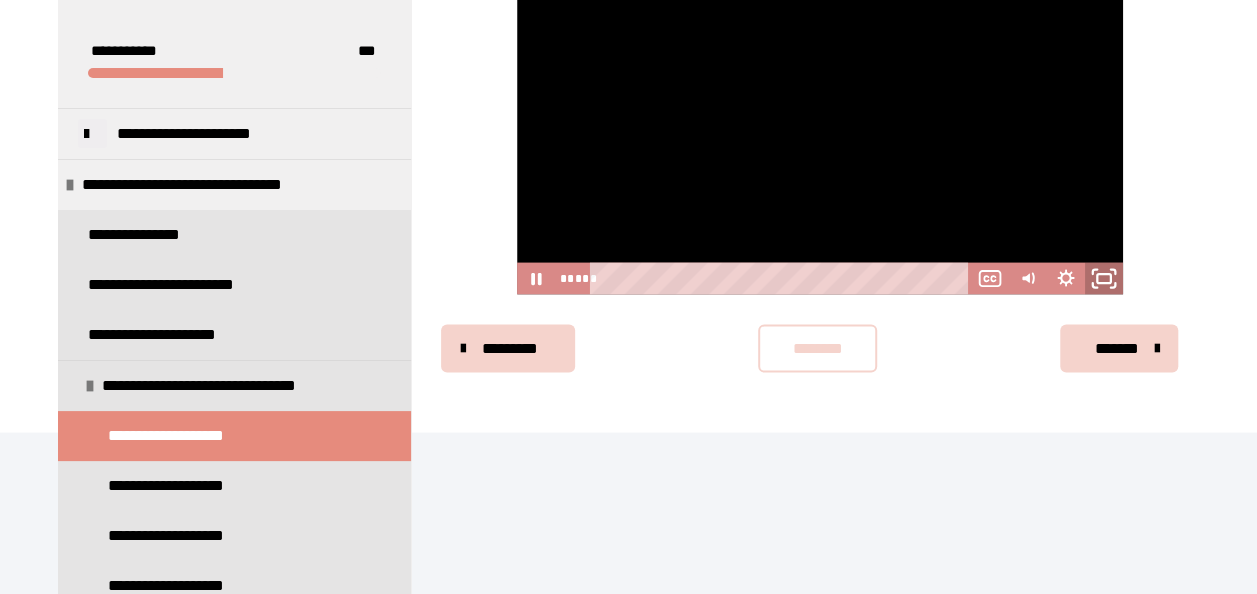 click 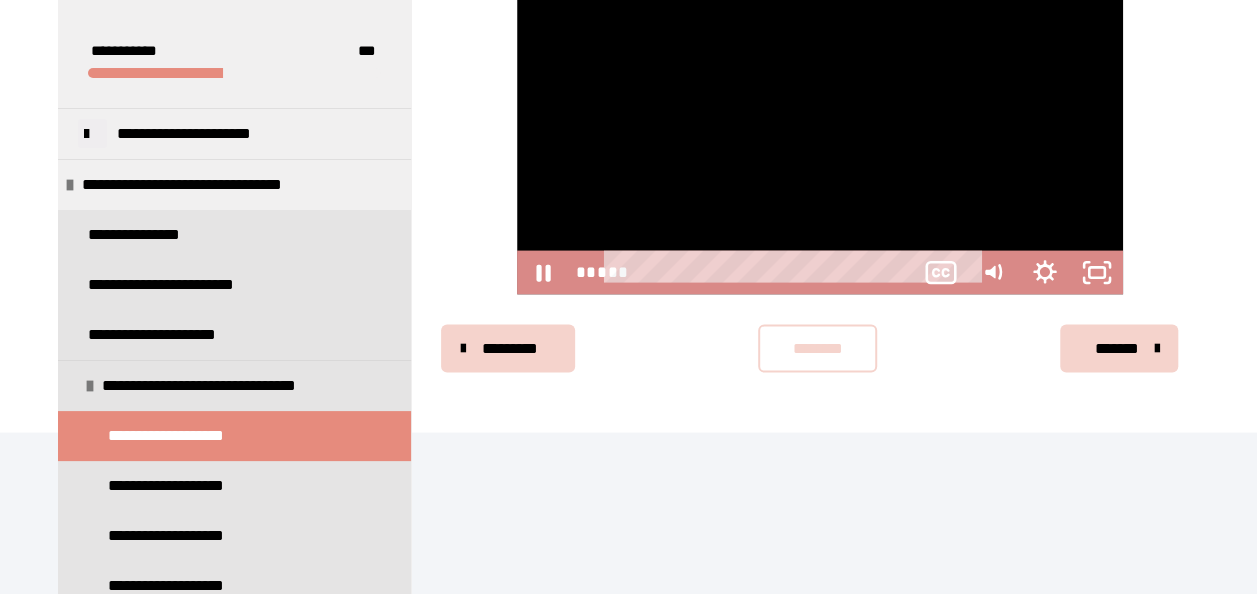 scroll, scrollTop: 1834, scrollLeft: 0, axis: vertical 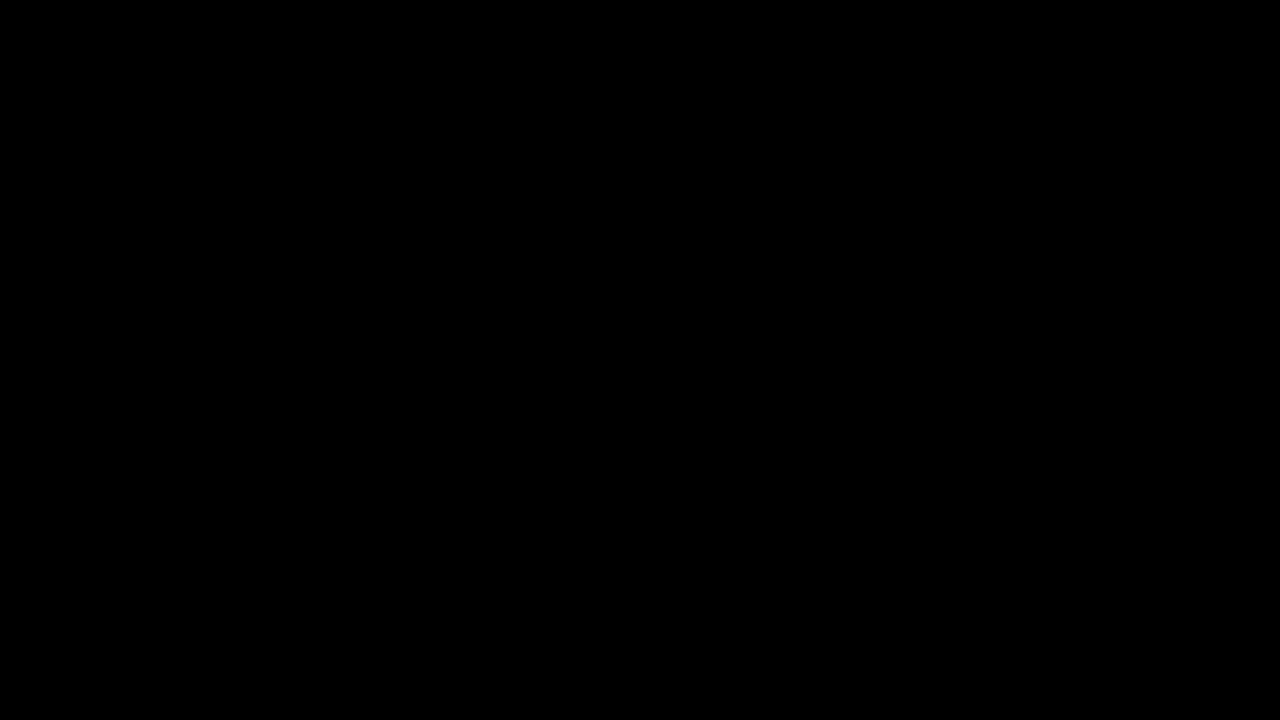 type 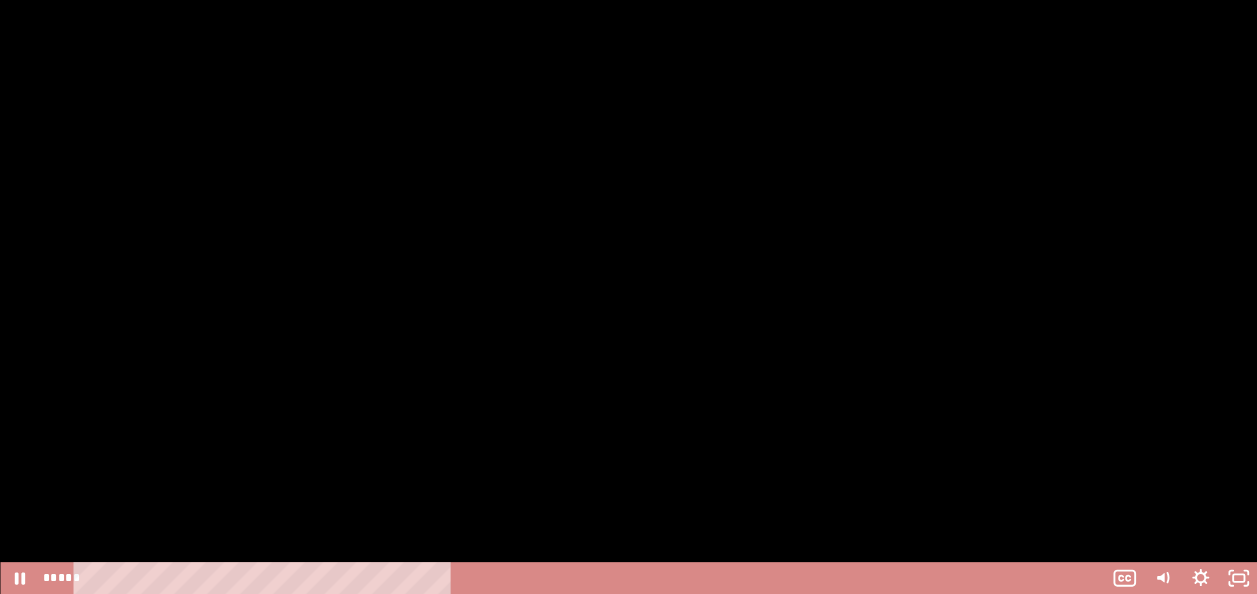 click at bounding box center (1238, 578) 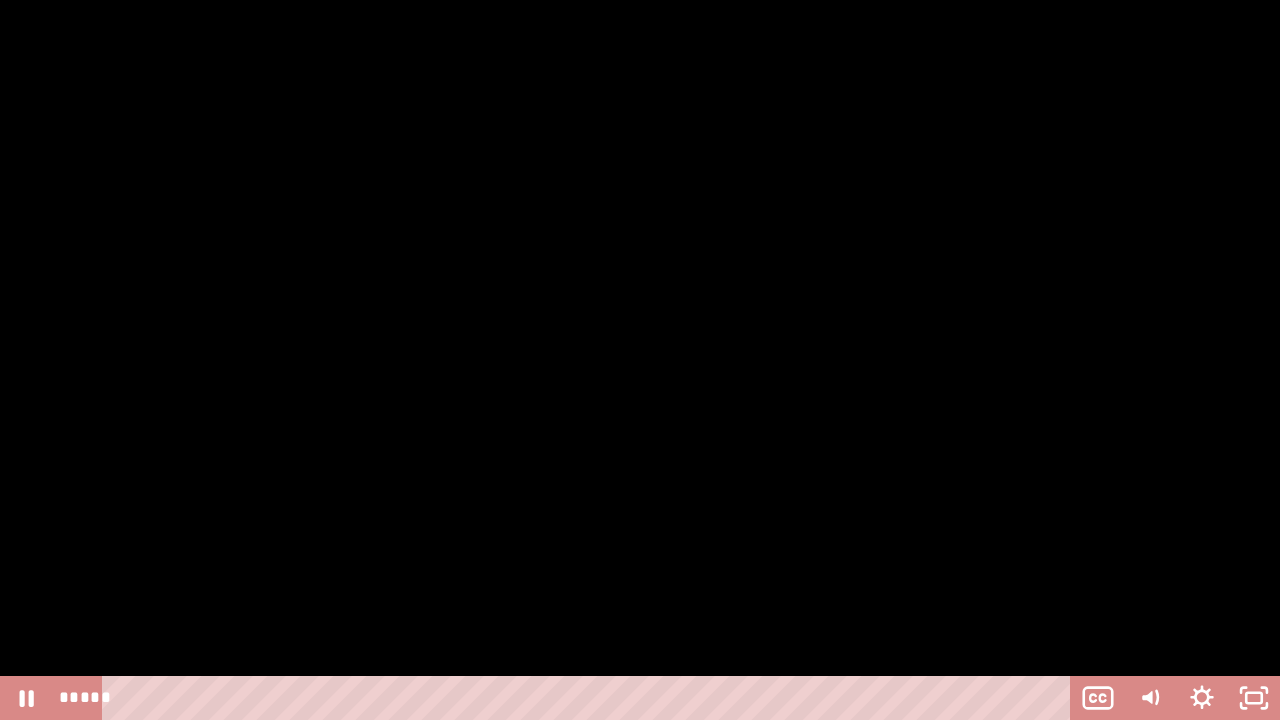 click at bounding box center (640, 360) 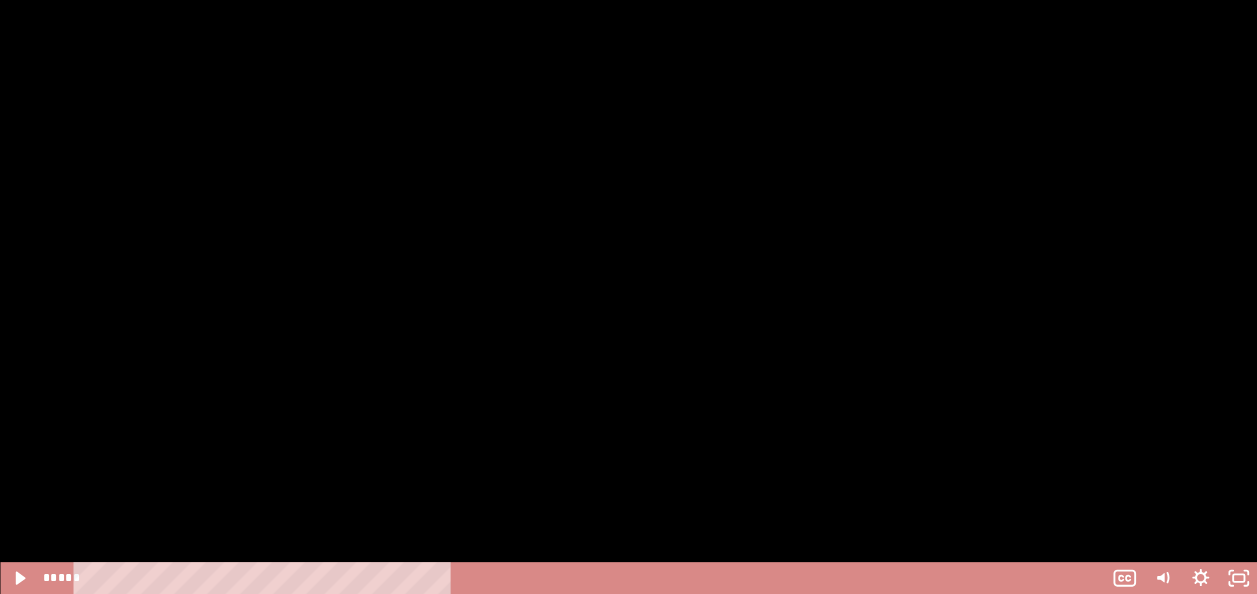 scroll, scrollTop: 98, scrollLeft: 0, axis: vertical 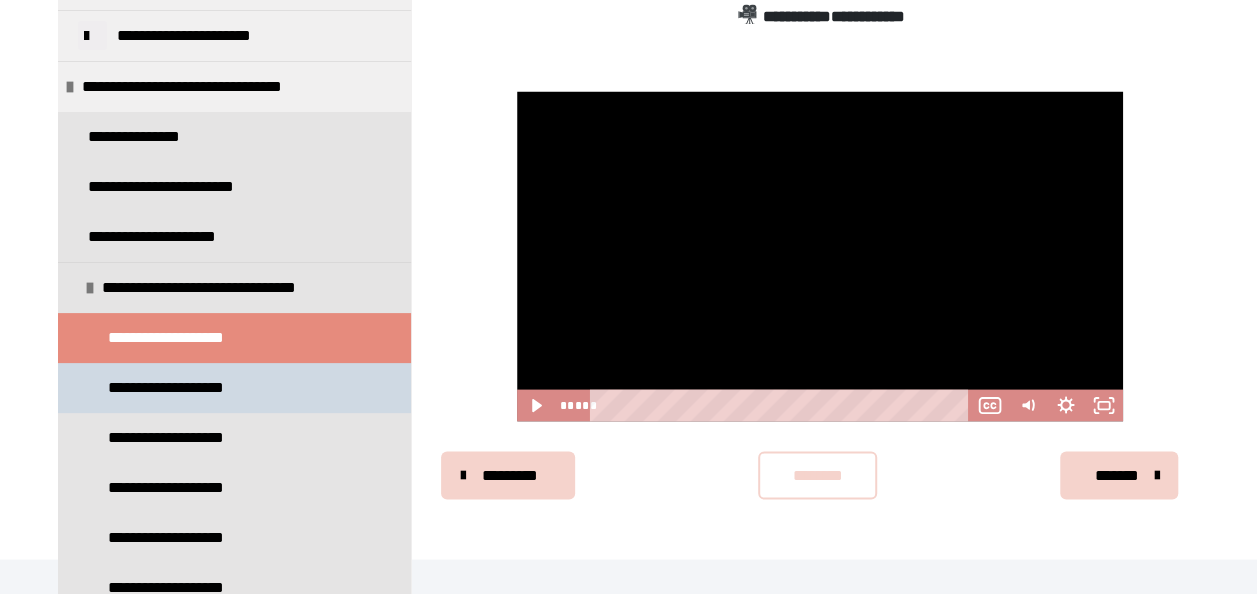 click on "**********" at bounding box center (175, 388) 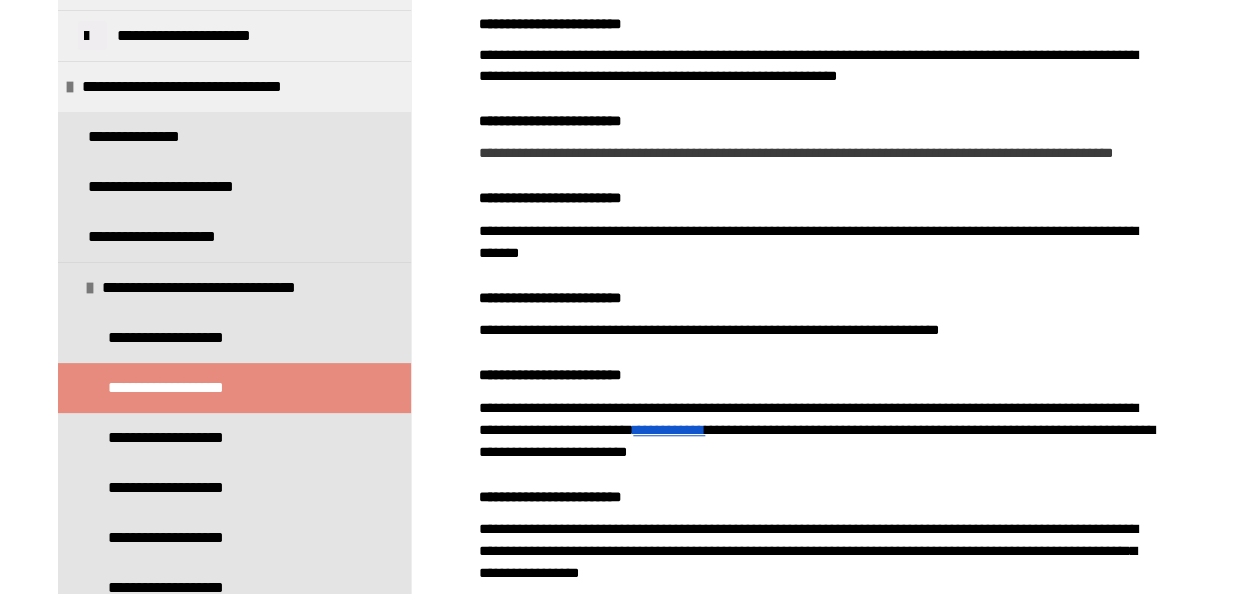 scroll, scrollTop: 165, scrollLeft: 0, axis: vertical 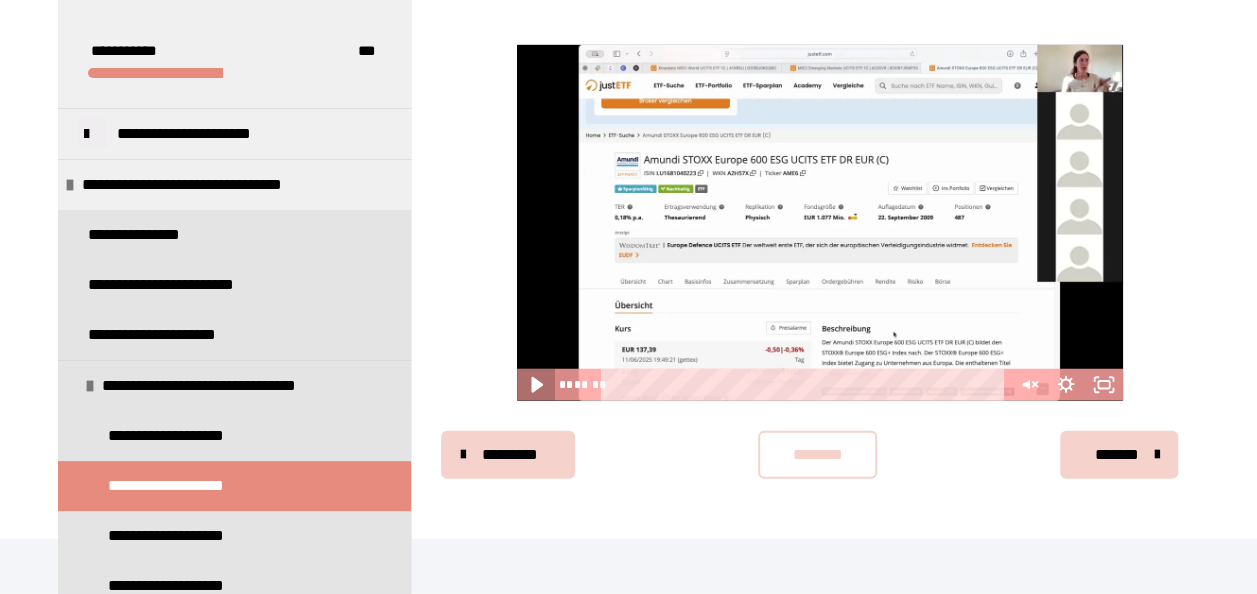 click 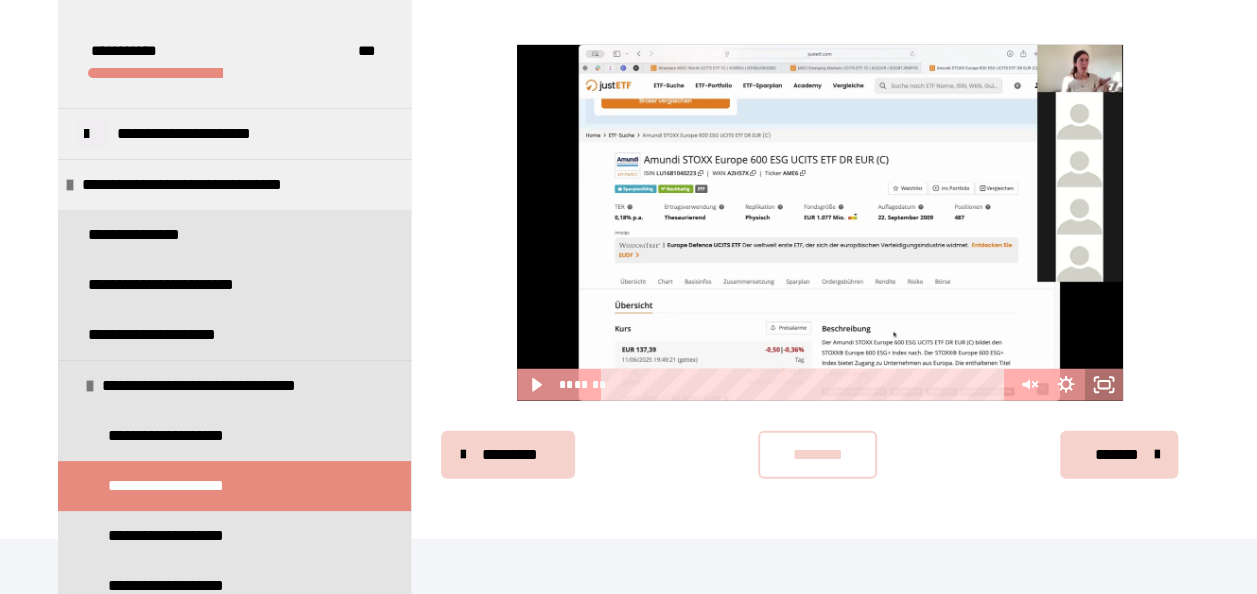 click 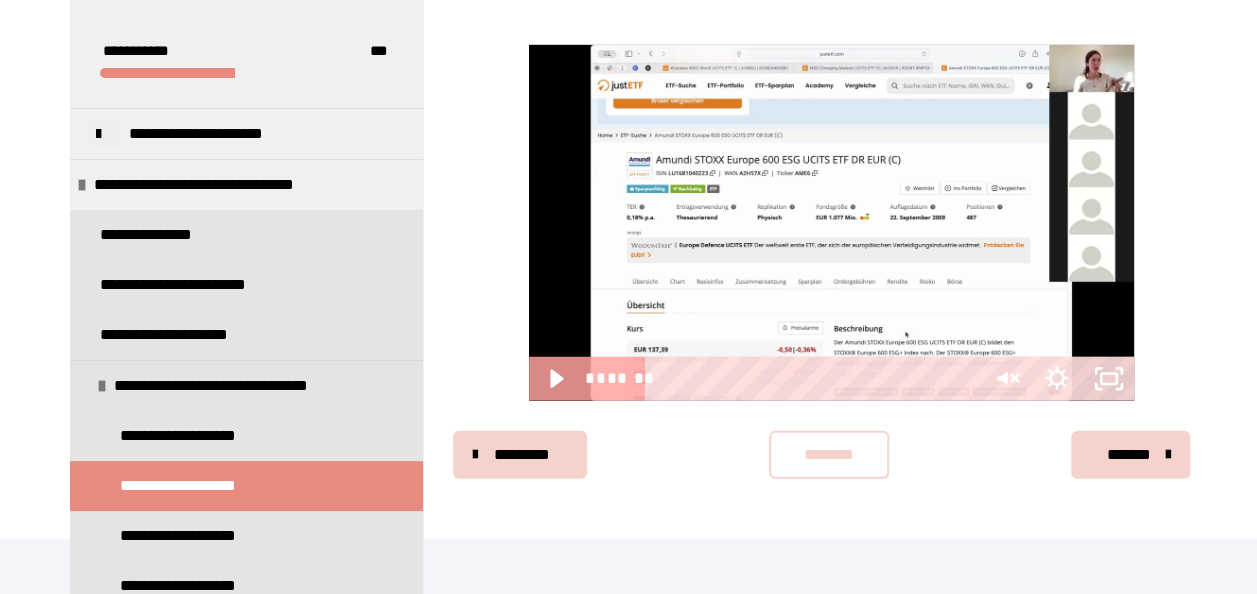scroll, scrollTop: 2288, scrollLeft: 0, axis: vertical 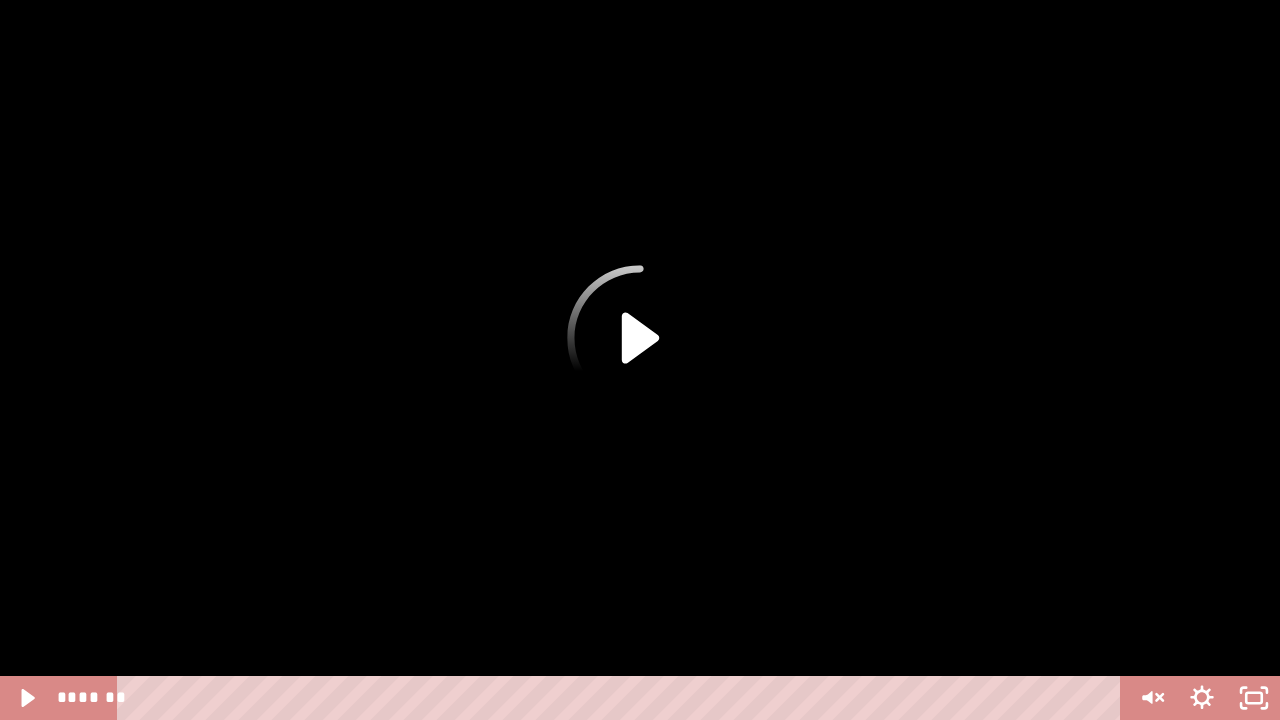 click 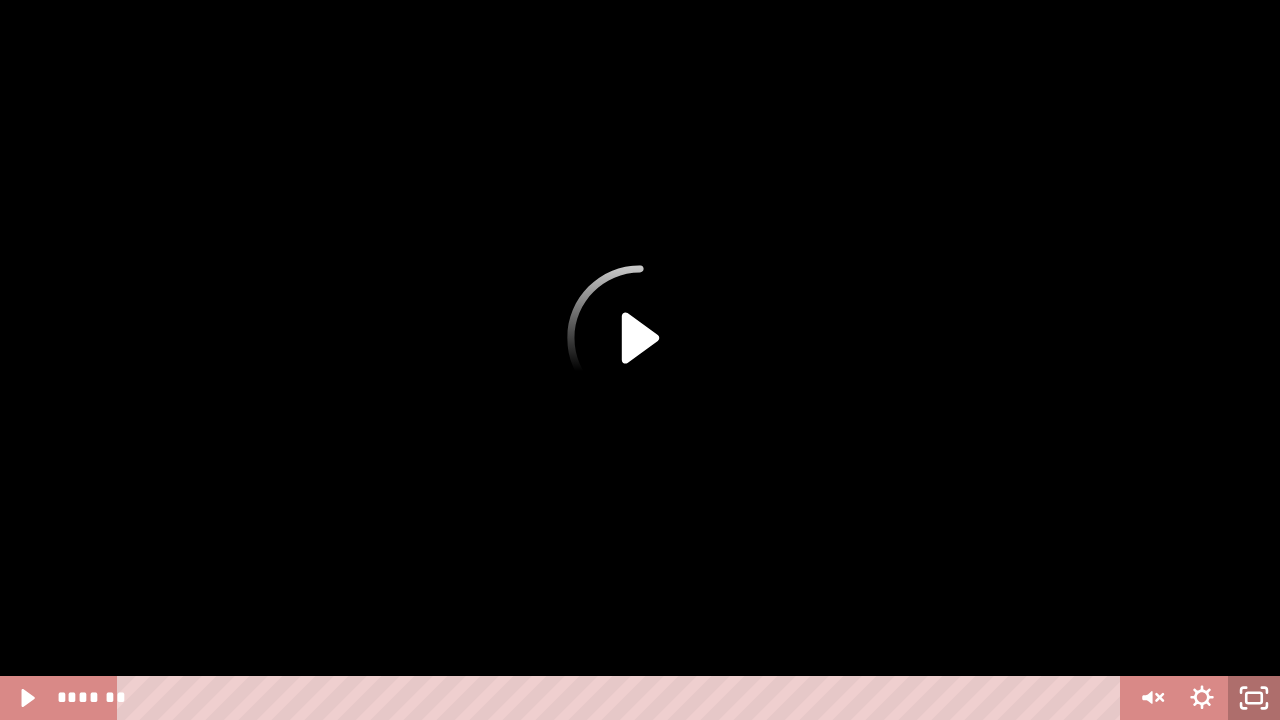 click 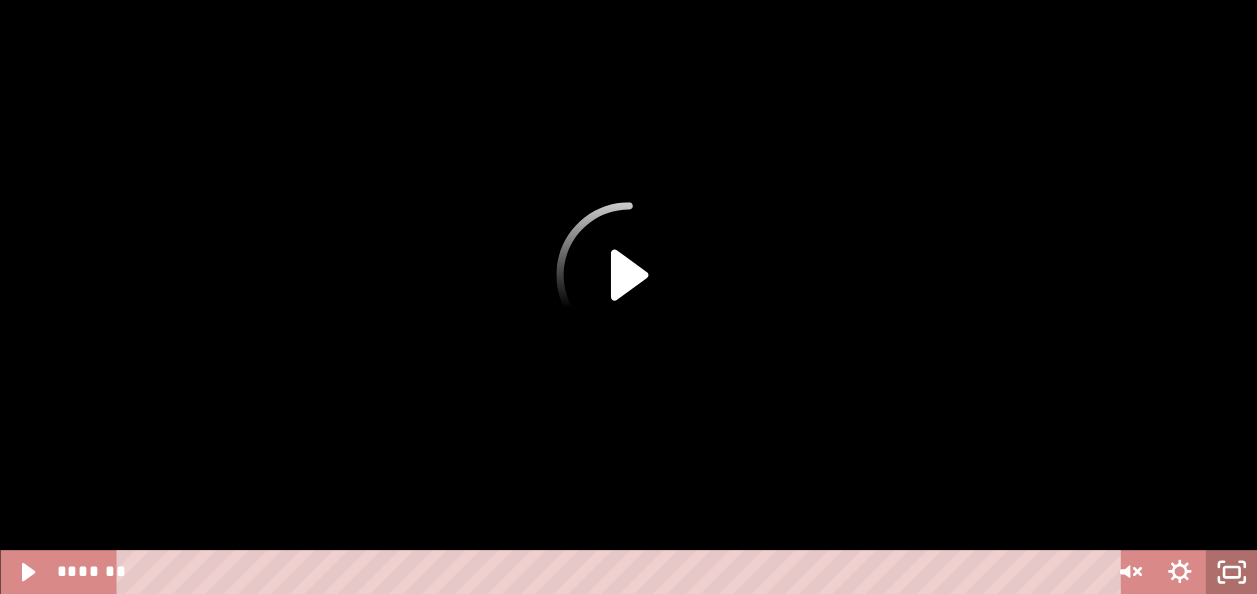 scroll, scrollTop: 0, scrollLeft: 129, axis: horizontal 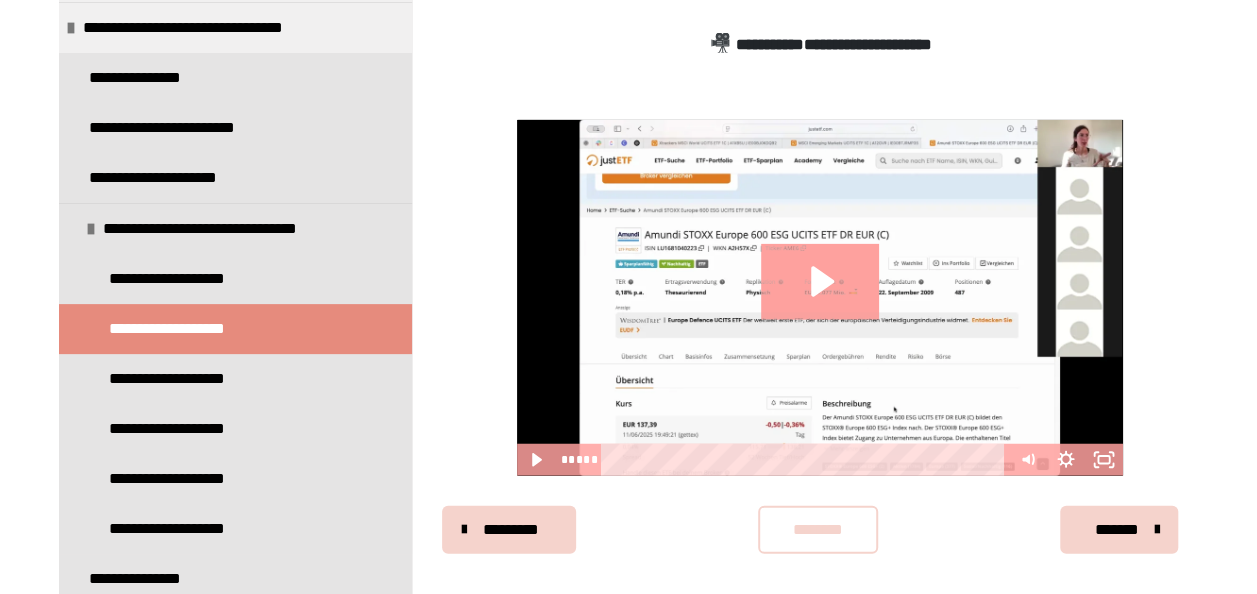 click at bounding box center (806, 460) 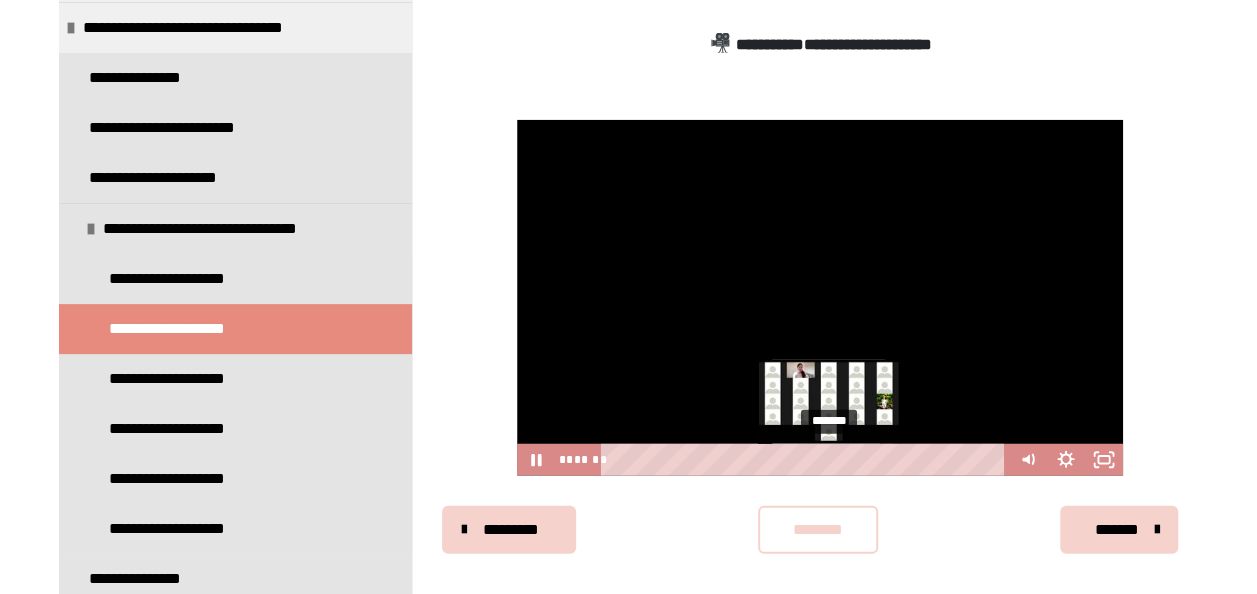 click on "*******" at bounding box center (806, 460) 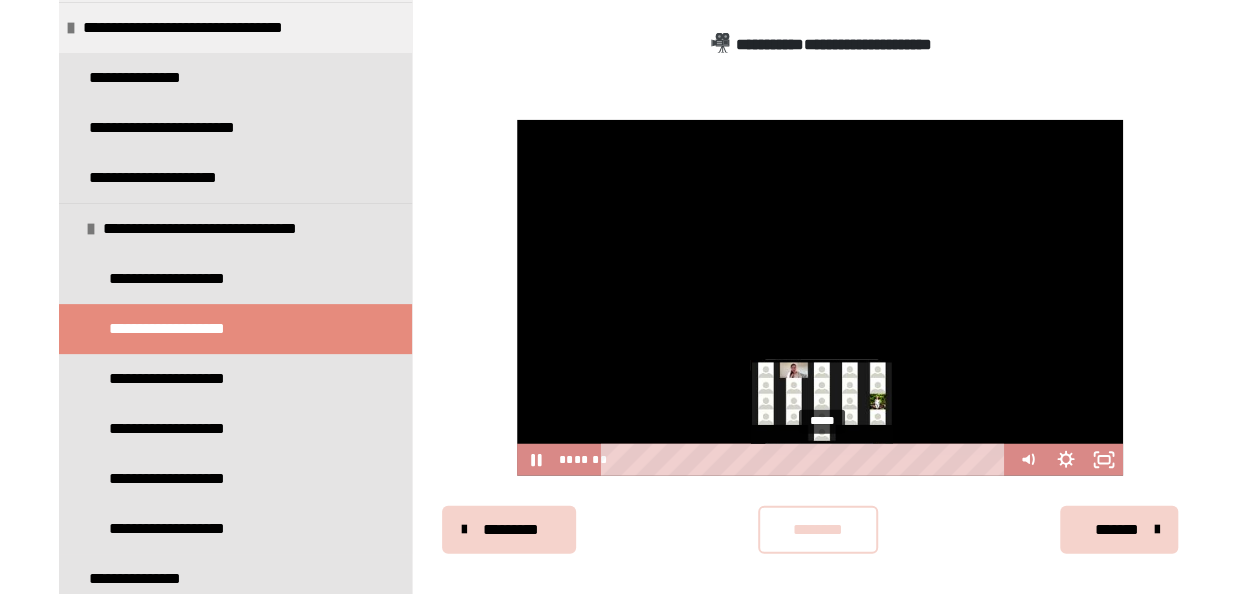 click at bounding box center [828, 460] 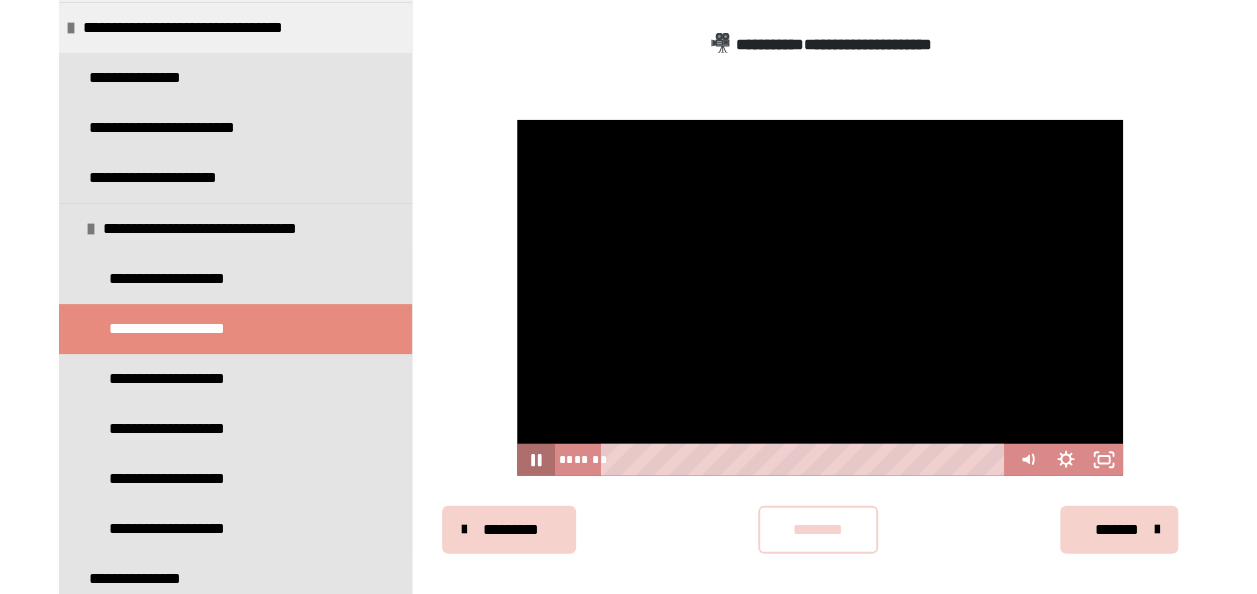 click 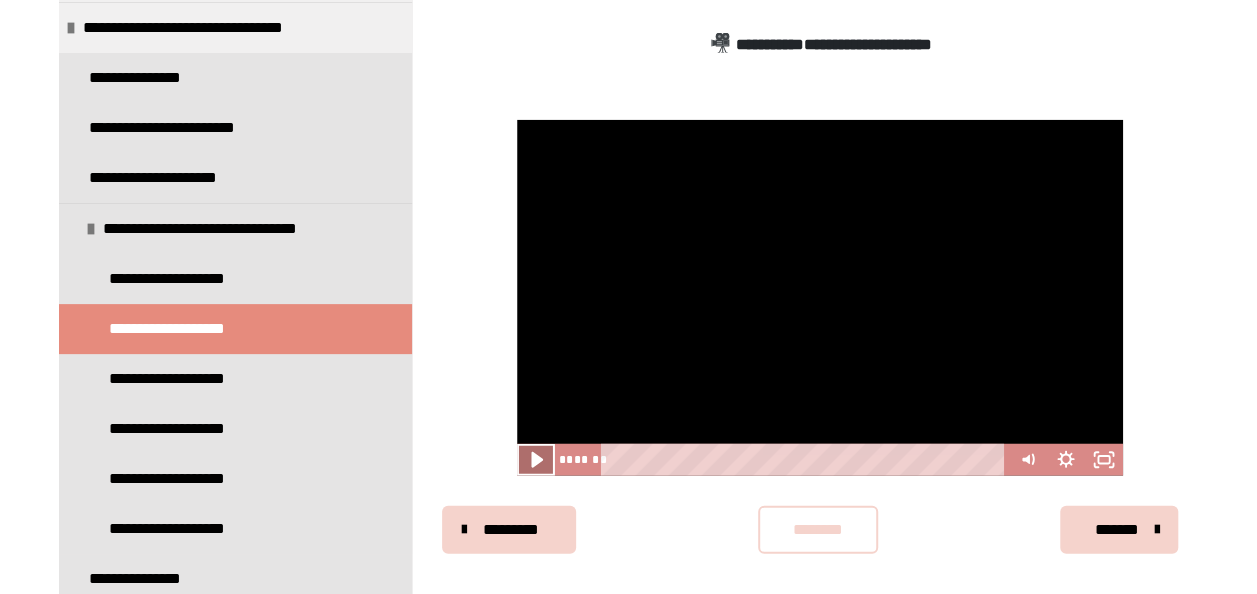 click 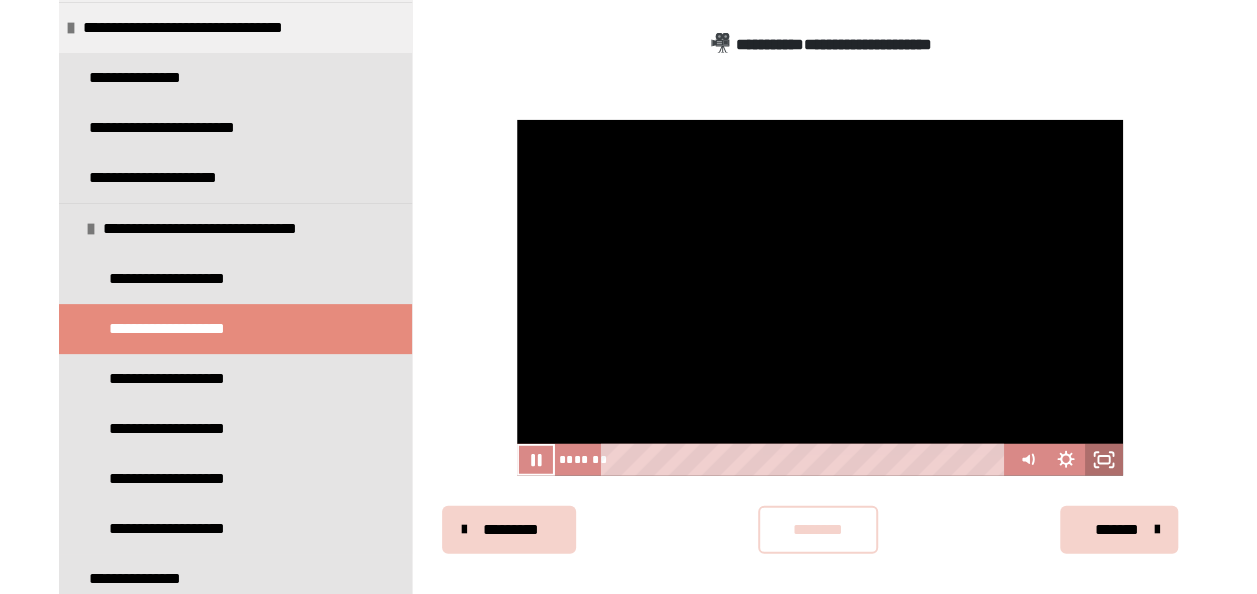click 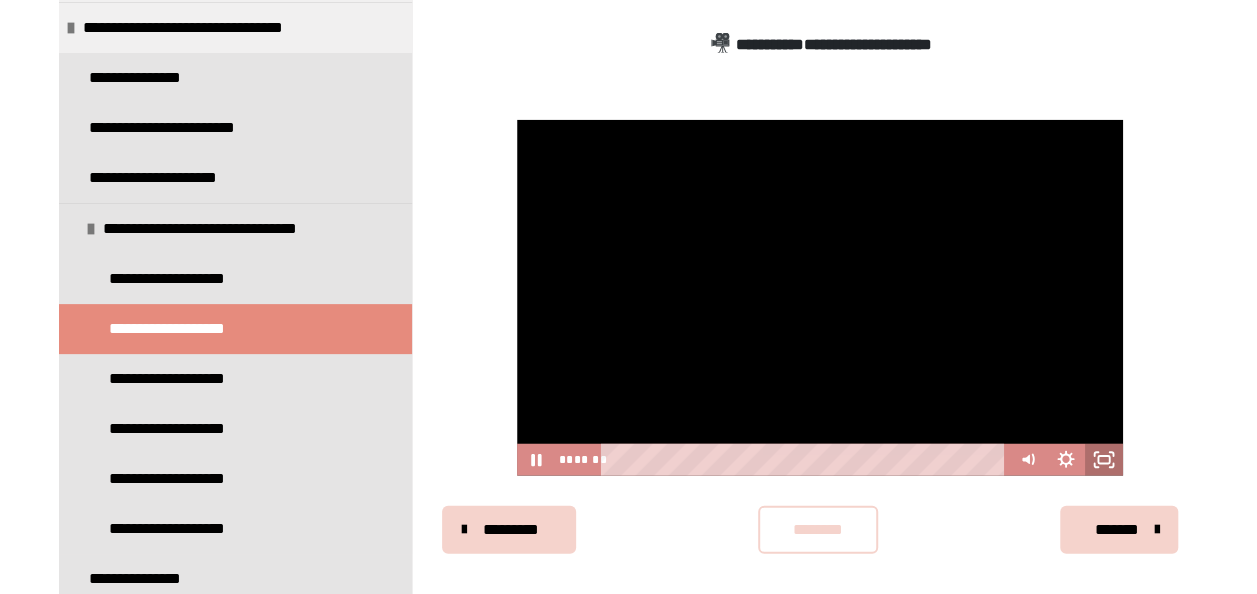 scroll, scrollTop: 2288, scrollLeft: 0, axis: vertical 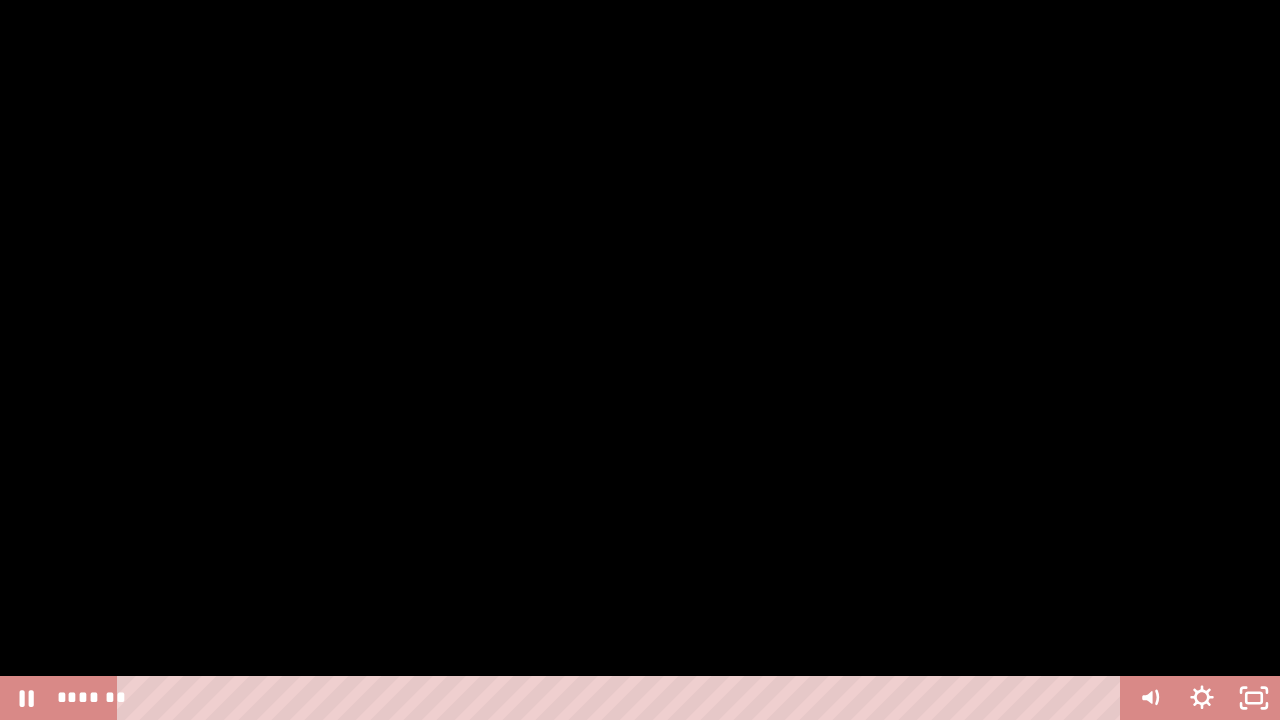 click at bounding box center (640, 360) 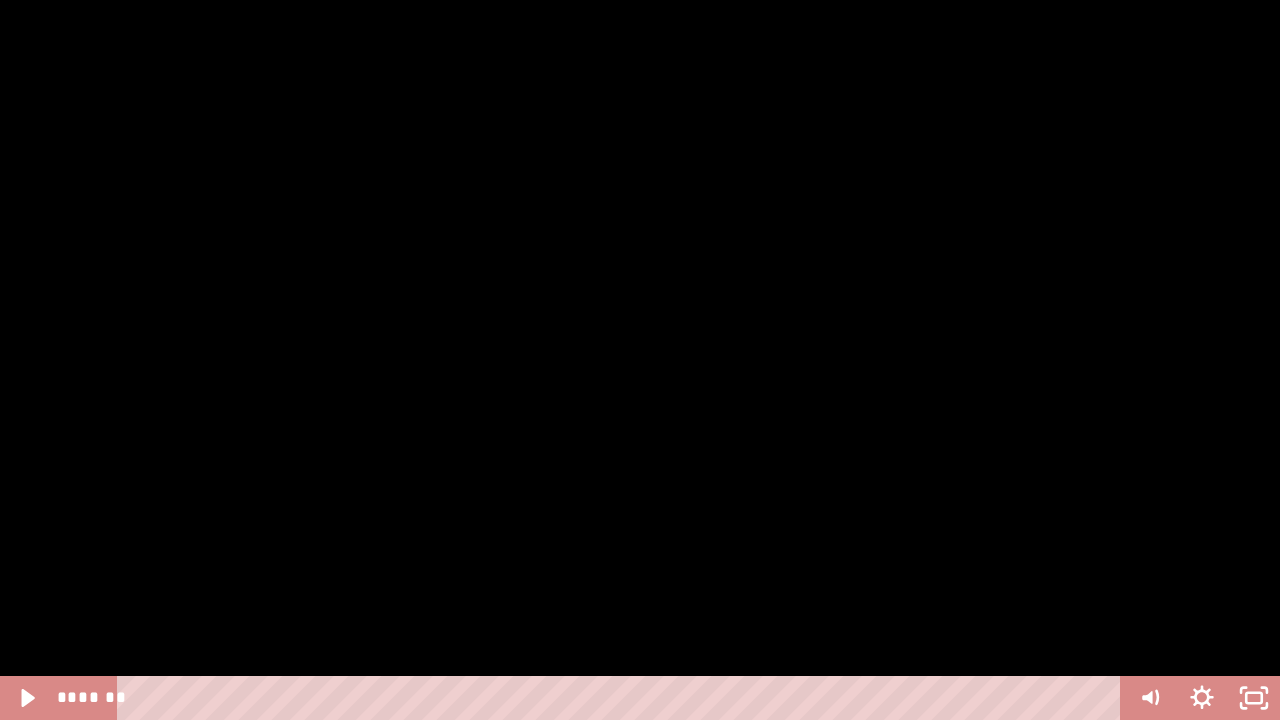 click at bounding box center (640, 360) 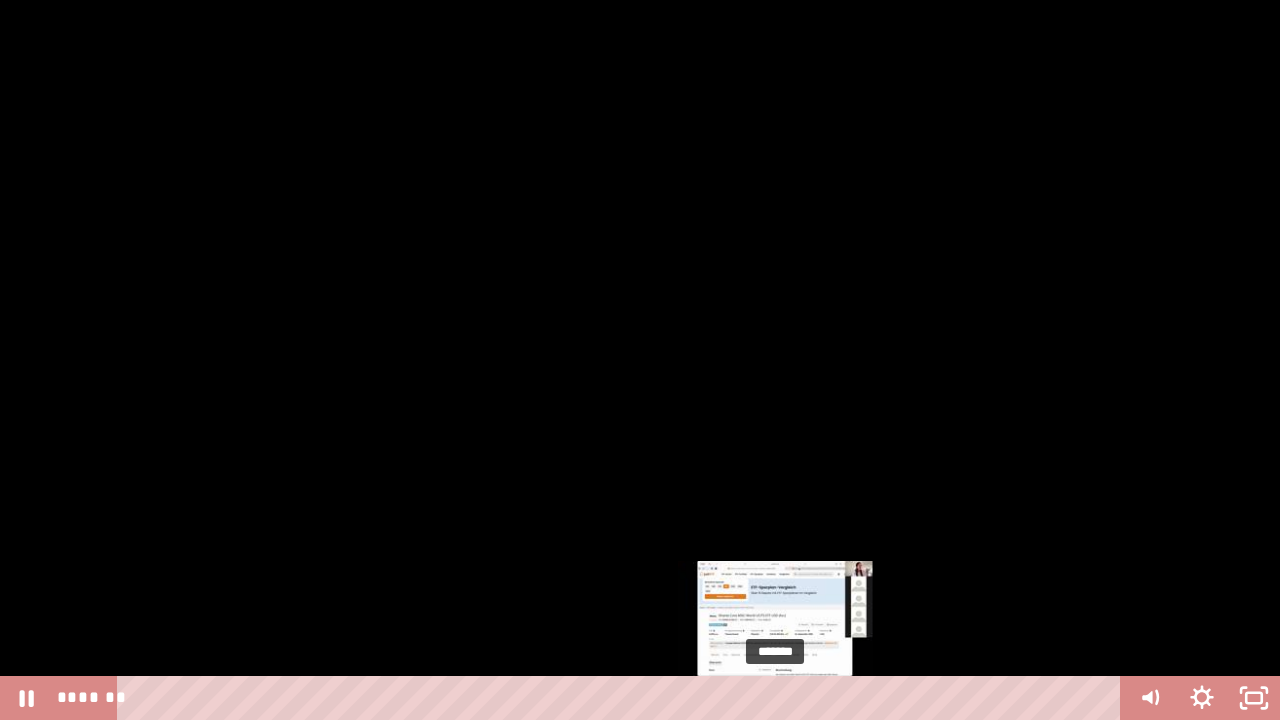 click on "*******" at bounding box center [622, 698] 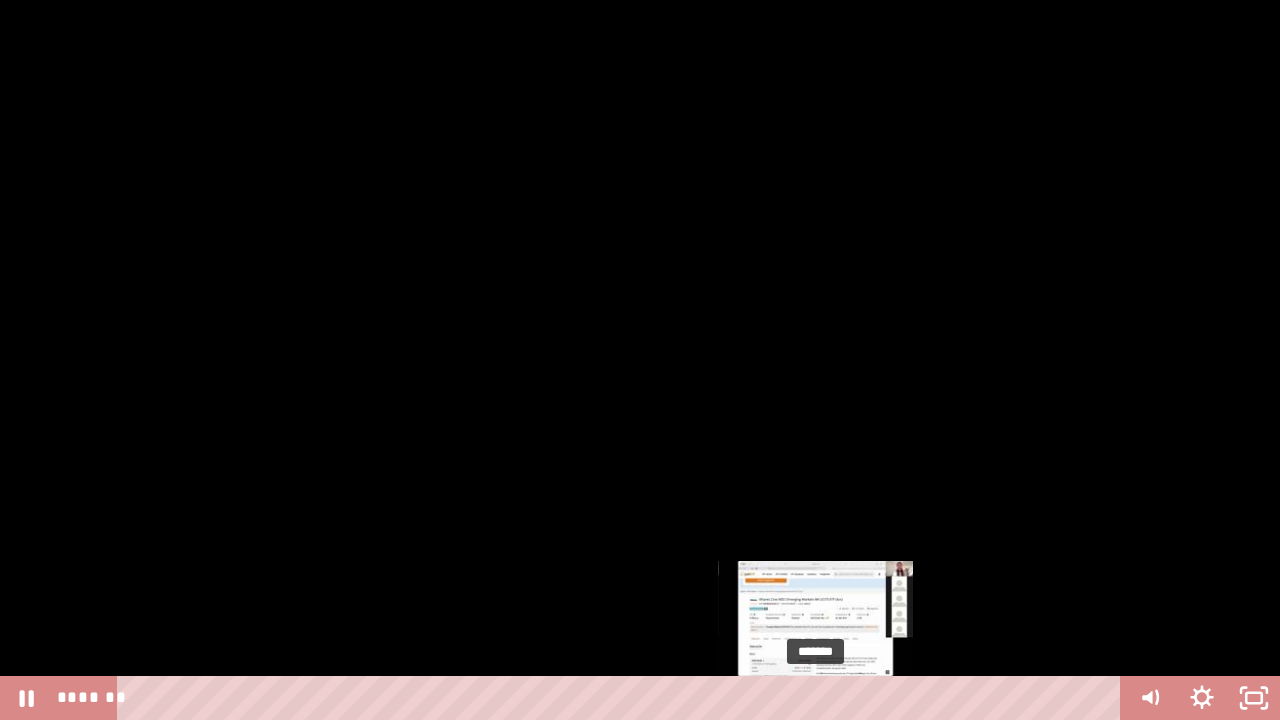 click on "*******" at bounding box center [622, 698] 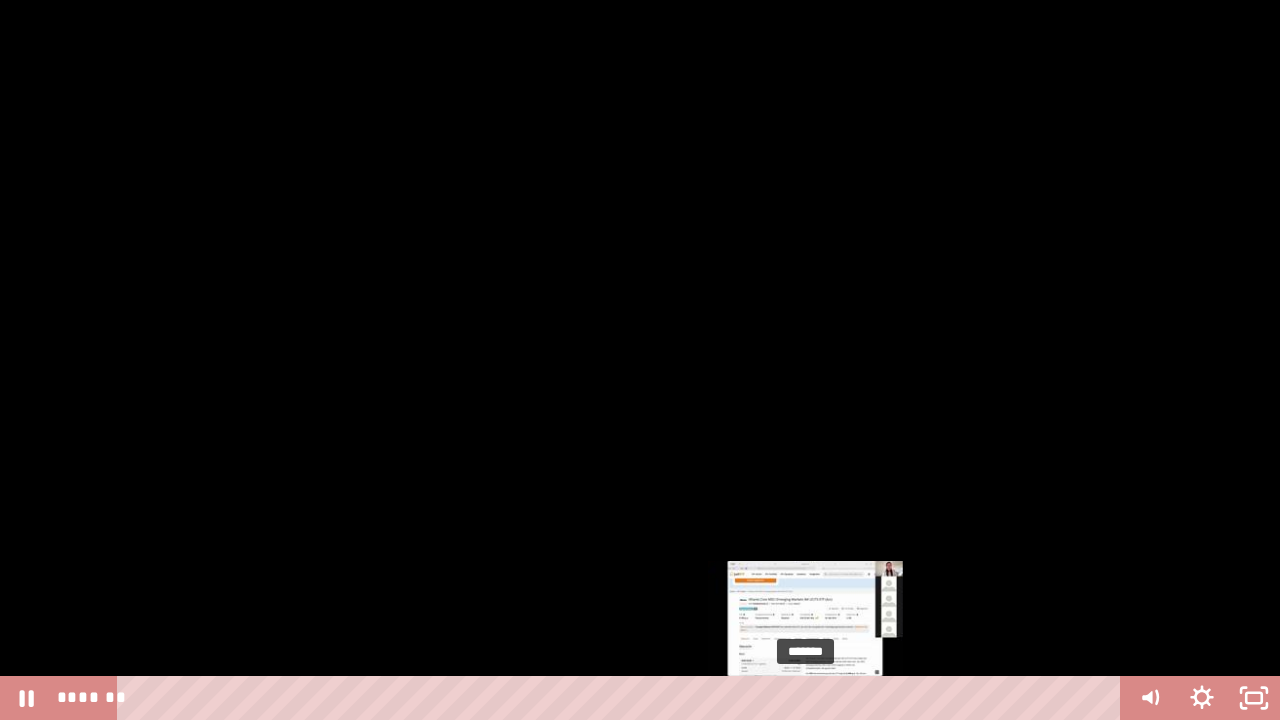 click at bounding box center [805, 698] 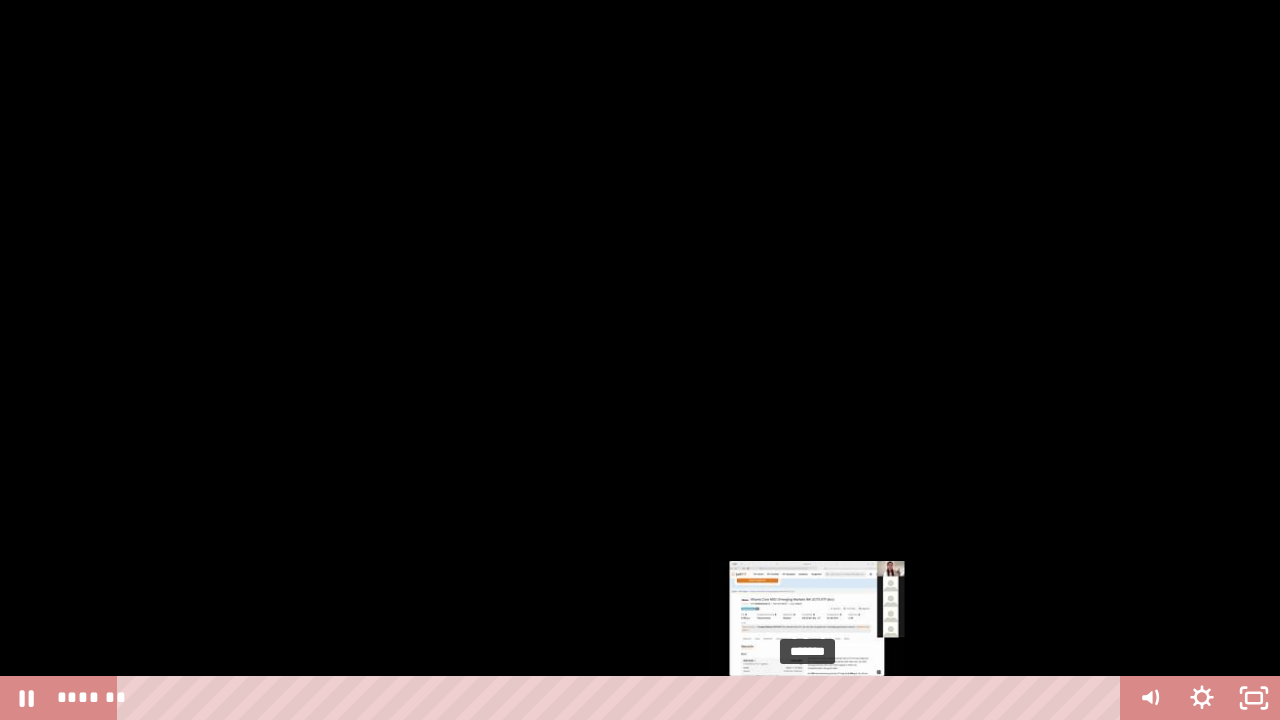 click at bounding box center [805, 698] 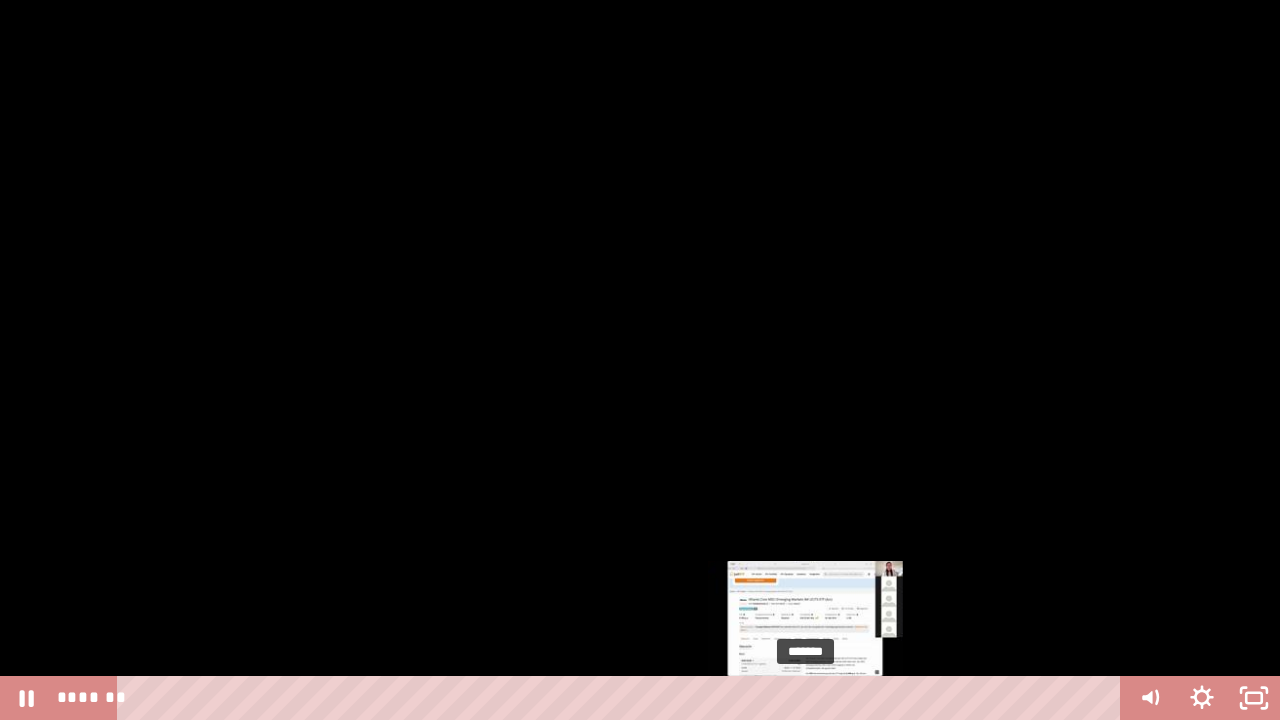 click at bounding box center (805, 698) 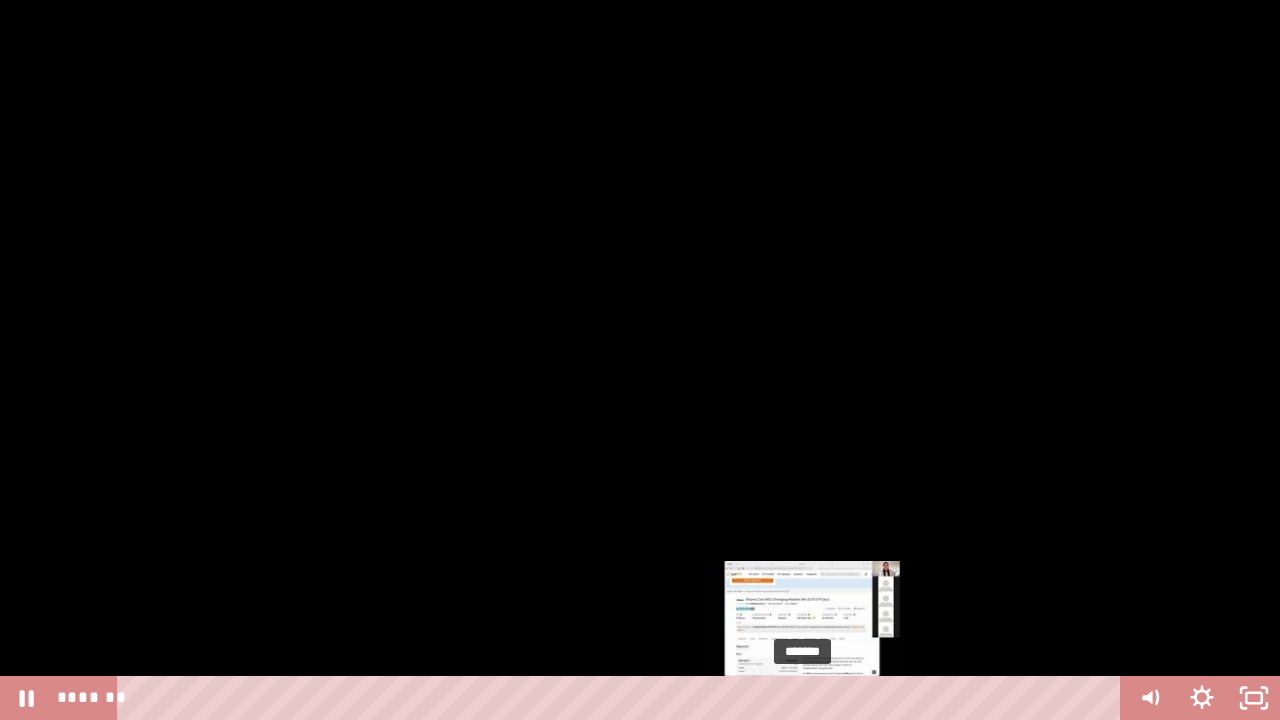 click at bounding box center (802, 698) 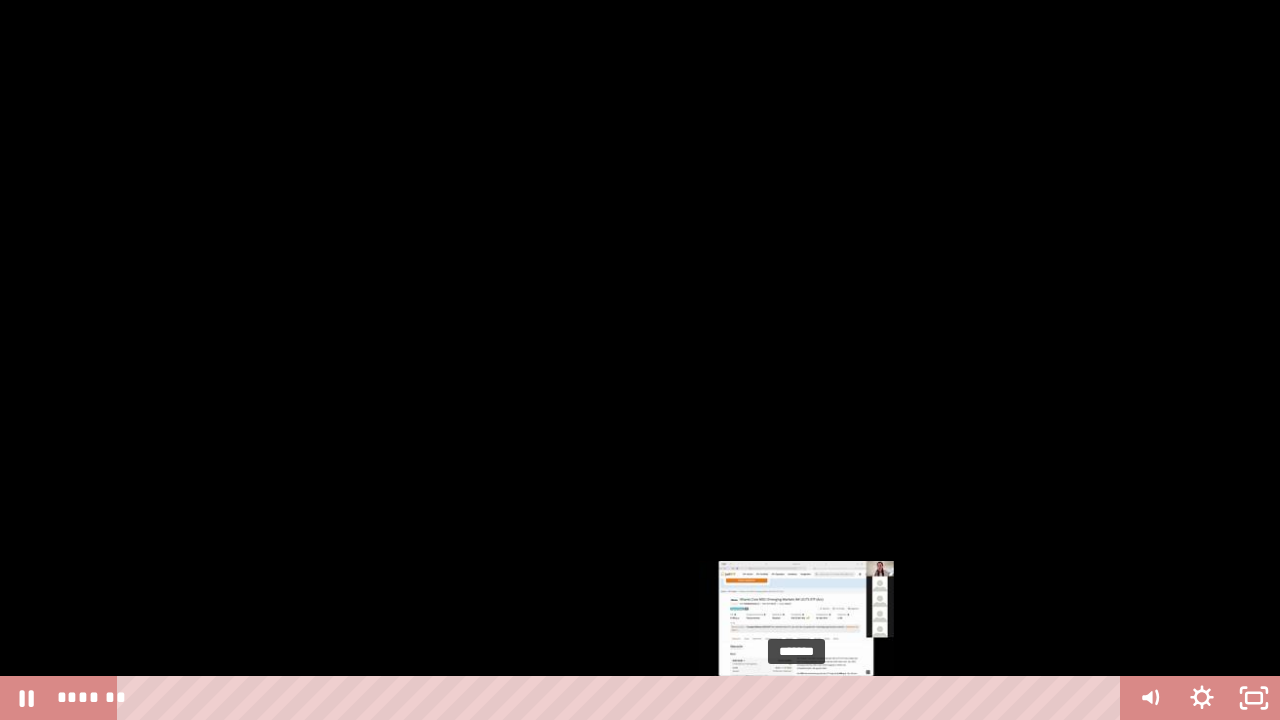 click on "*******" at bounding box center [622, 698] 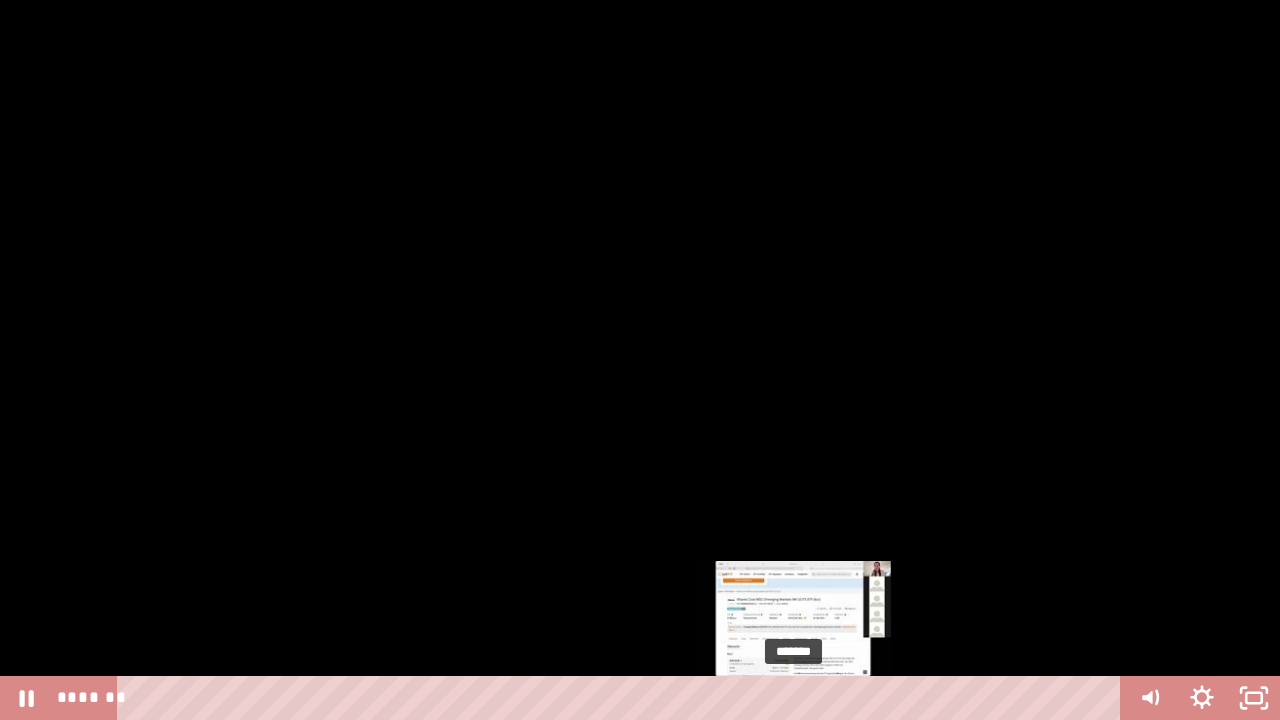 click at bounding box center (793, 698) 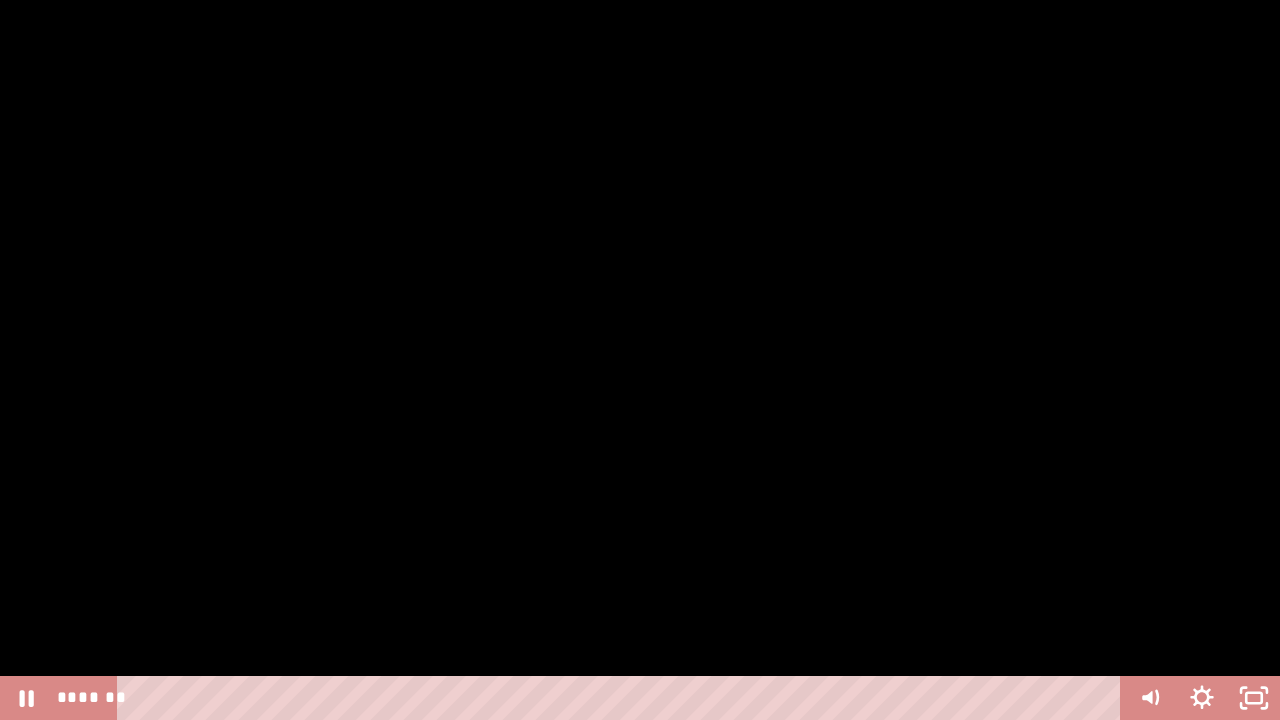 click at bounding box center (640, 360) 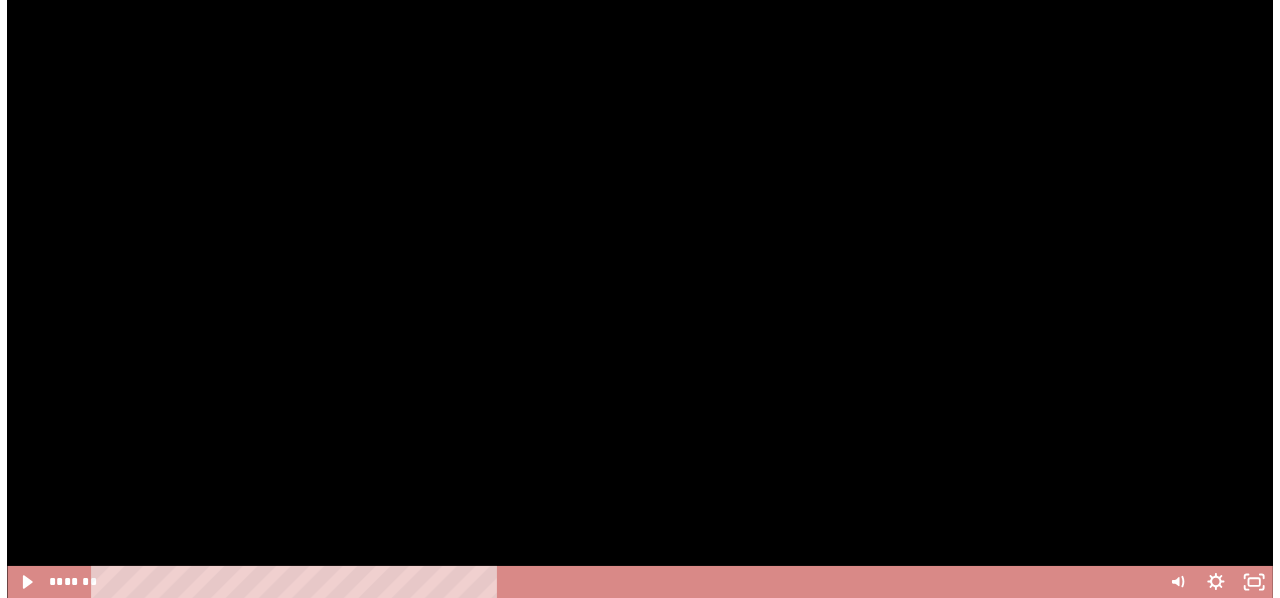 scroll, scrollTop: 2335, scrollLeft: 0, axis: vertical 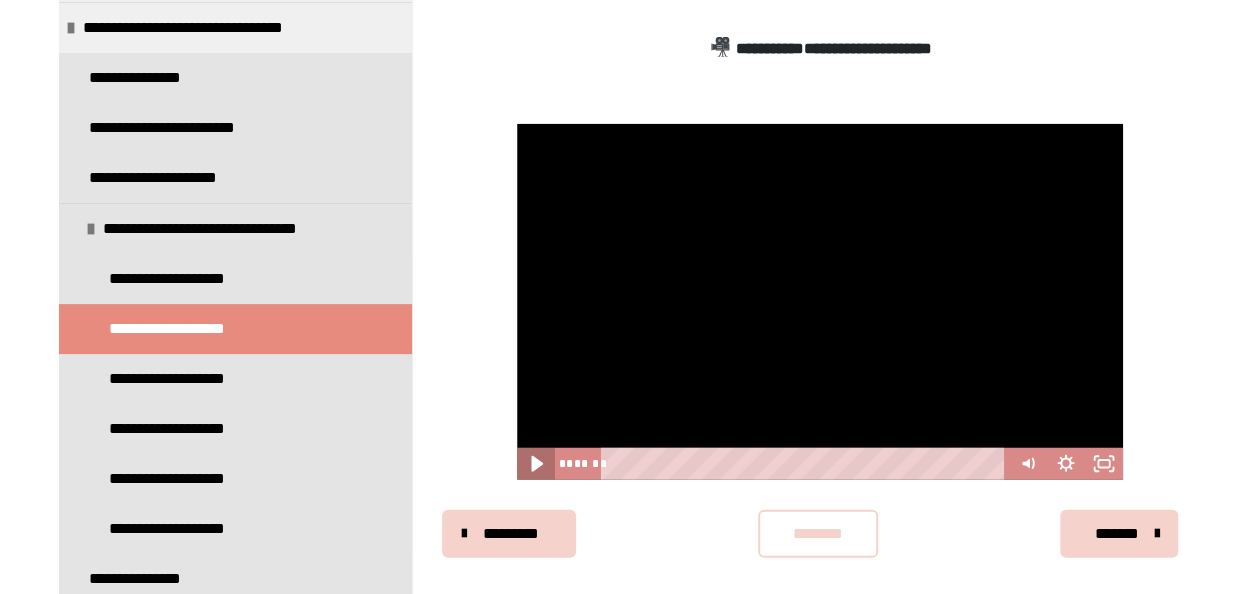 click 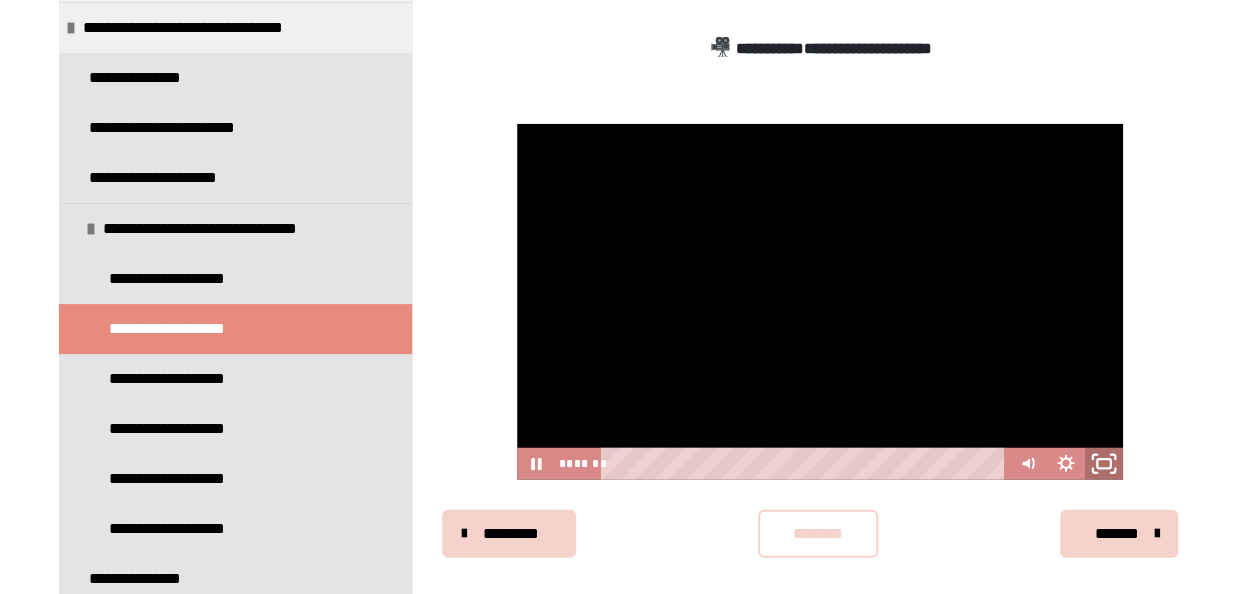 click 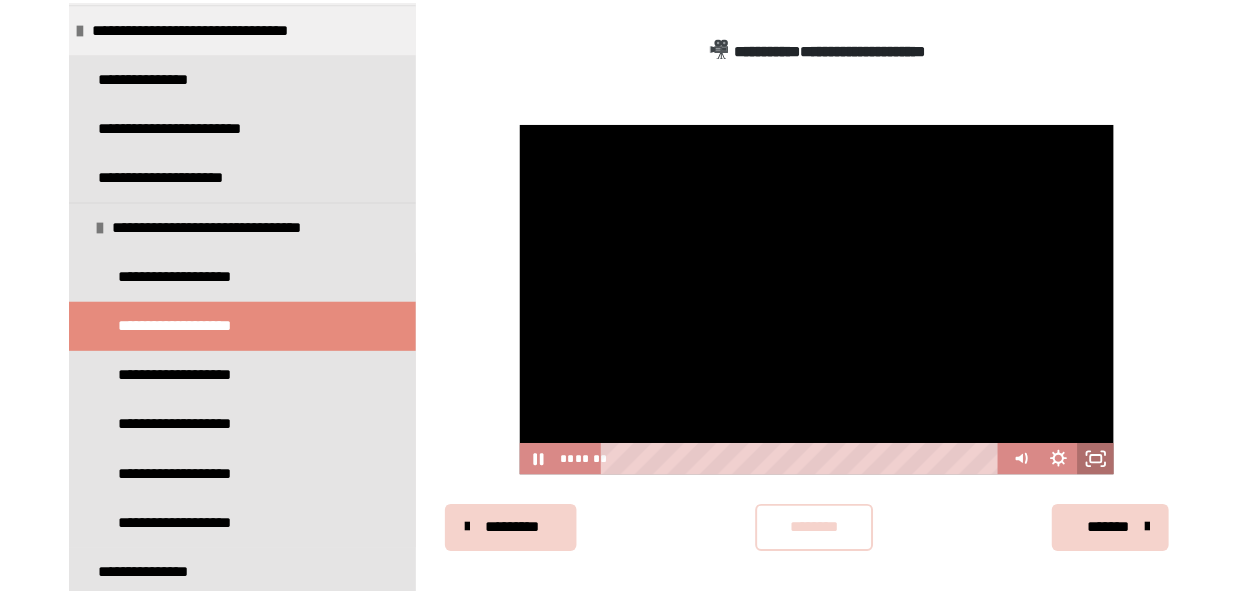 scroll, scrollTop: 2288, scrollLeft: 0, axis: vertical 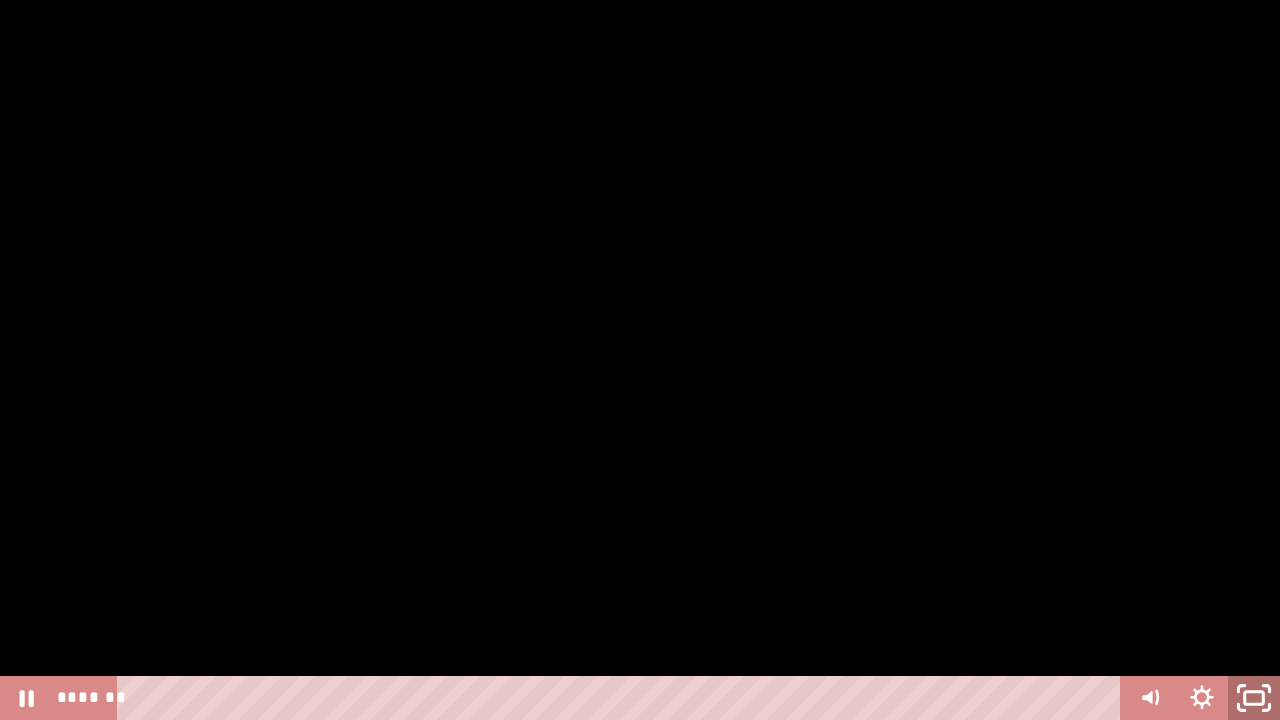 click 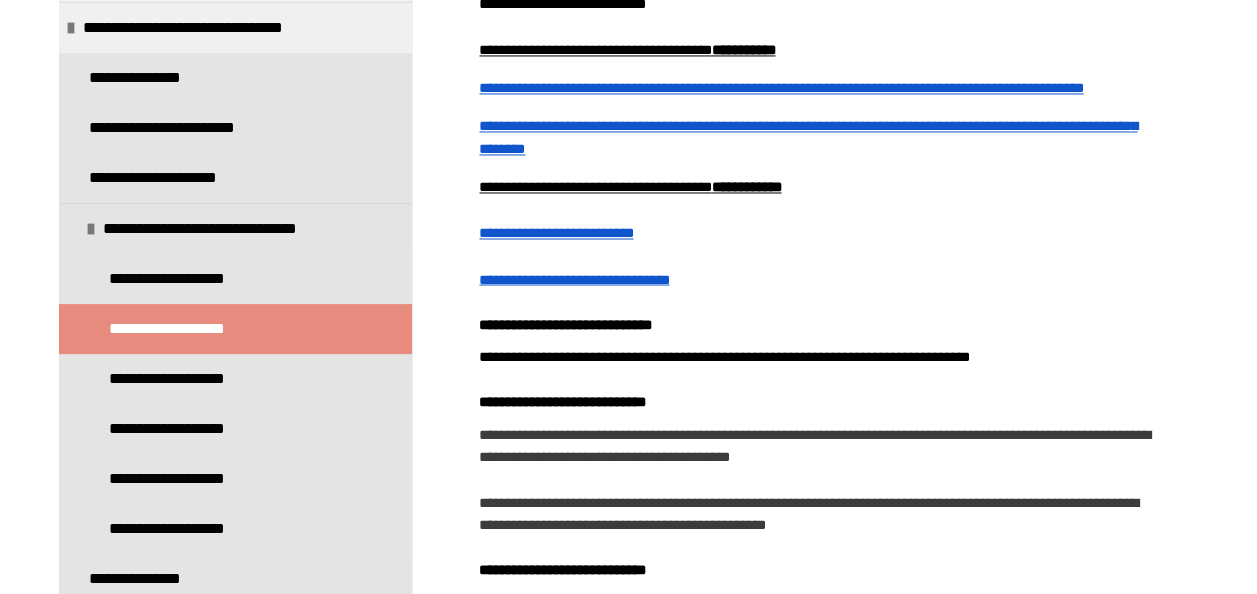 scroll, scrollTop: 1616, scrollLeft: 0, axis: vertical 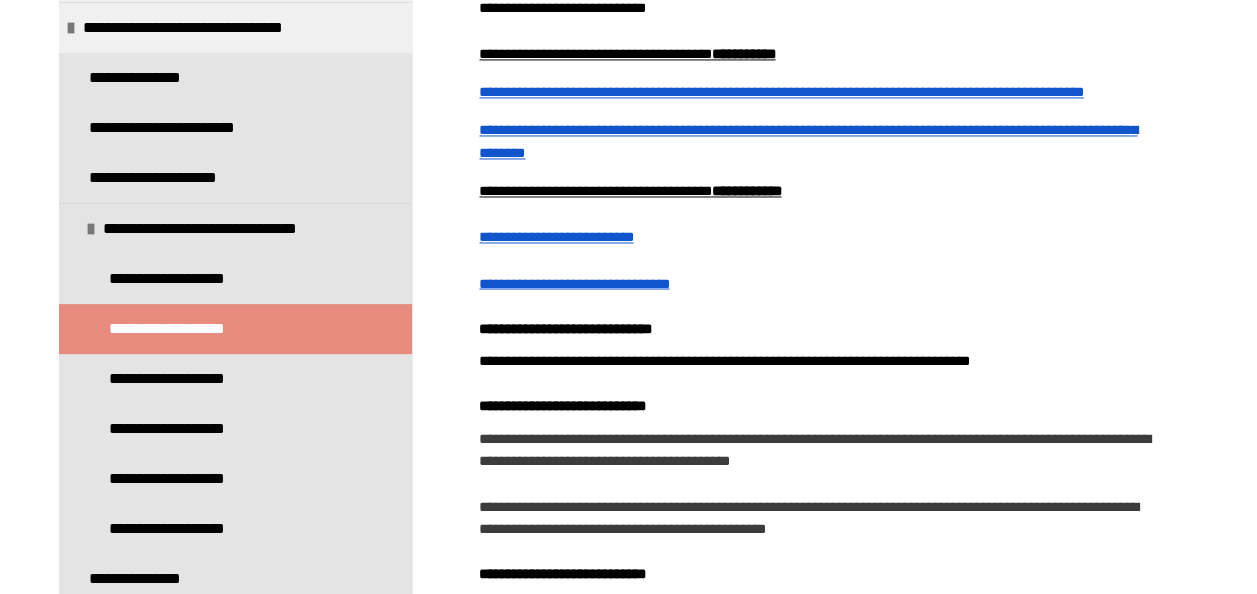 click on "**********" at bounding box center [574, 283] 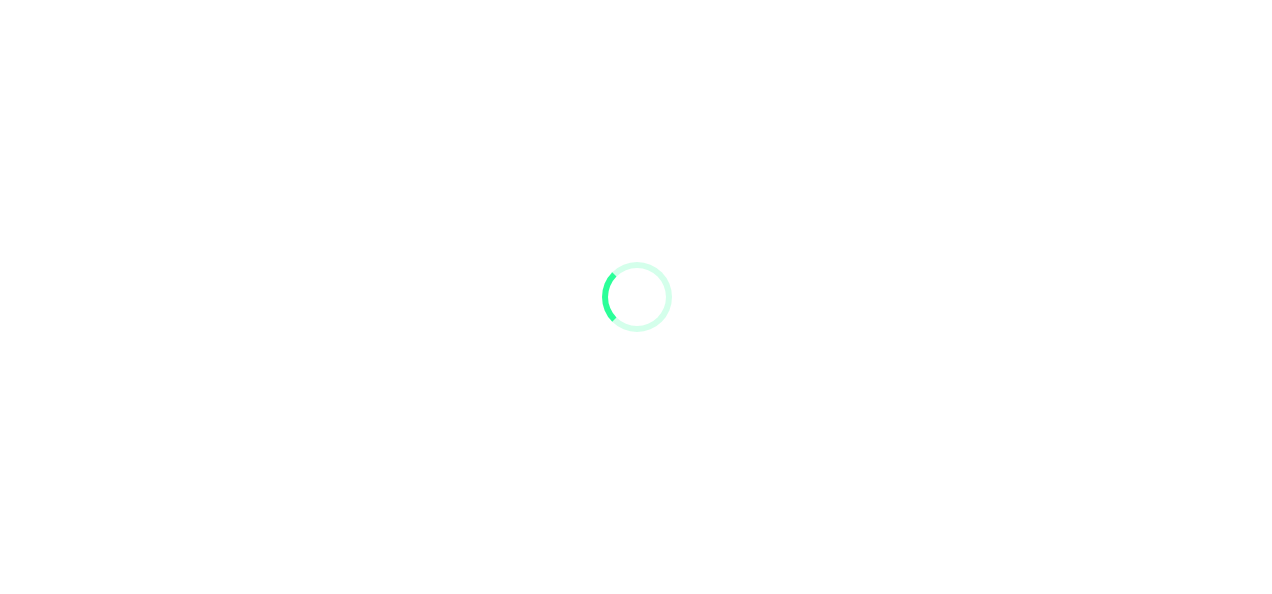 scroll, scrollTop: 0, scrollLeft: 0, axis: both 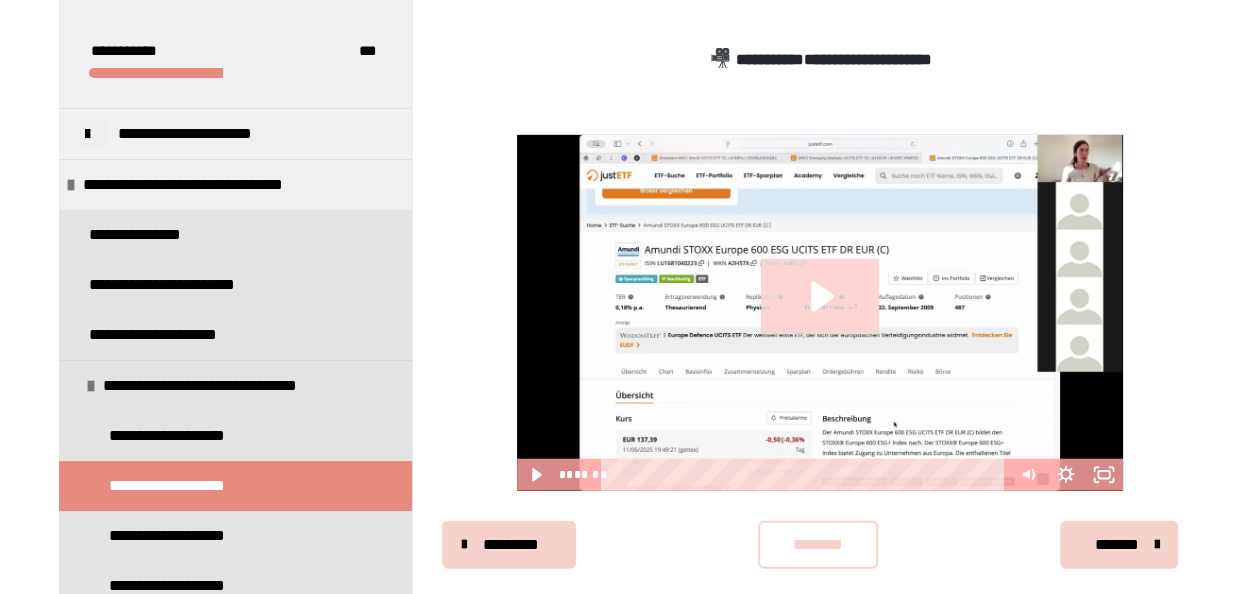 click 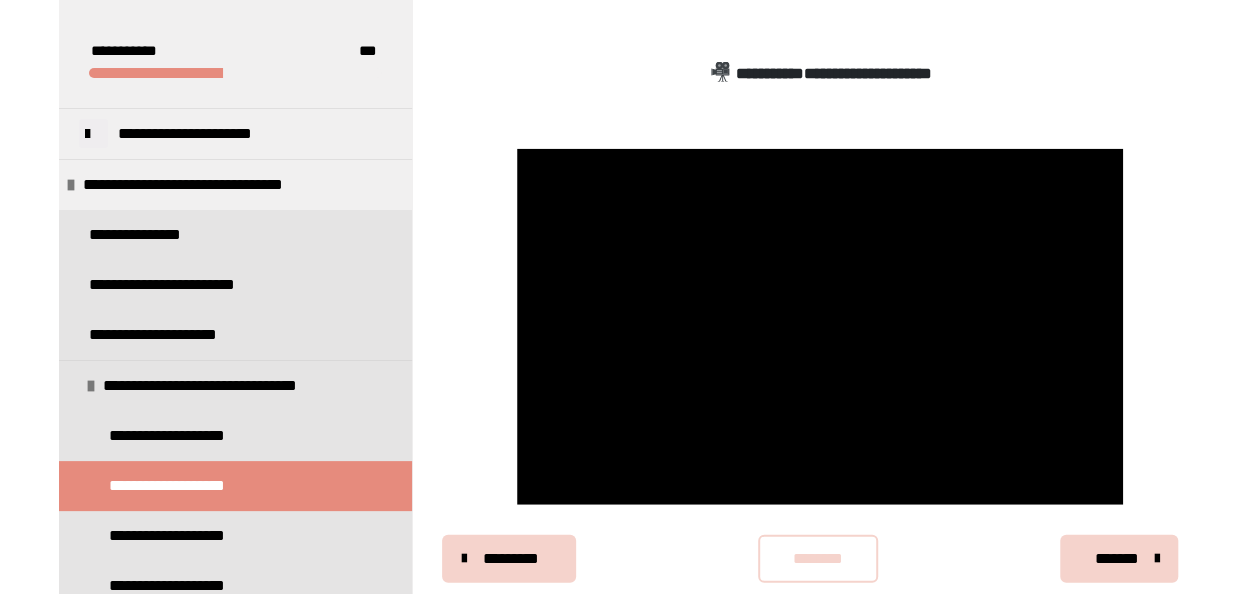 scroll, scrollTop: 2312, scrollLeft: 0, axis: vertical 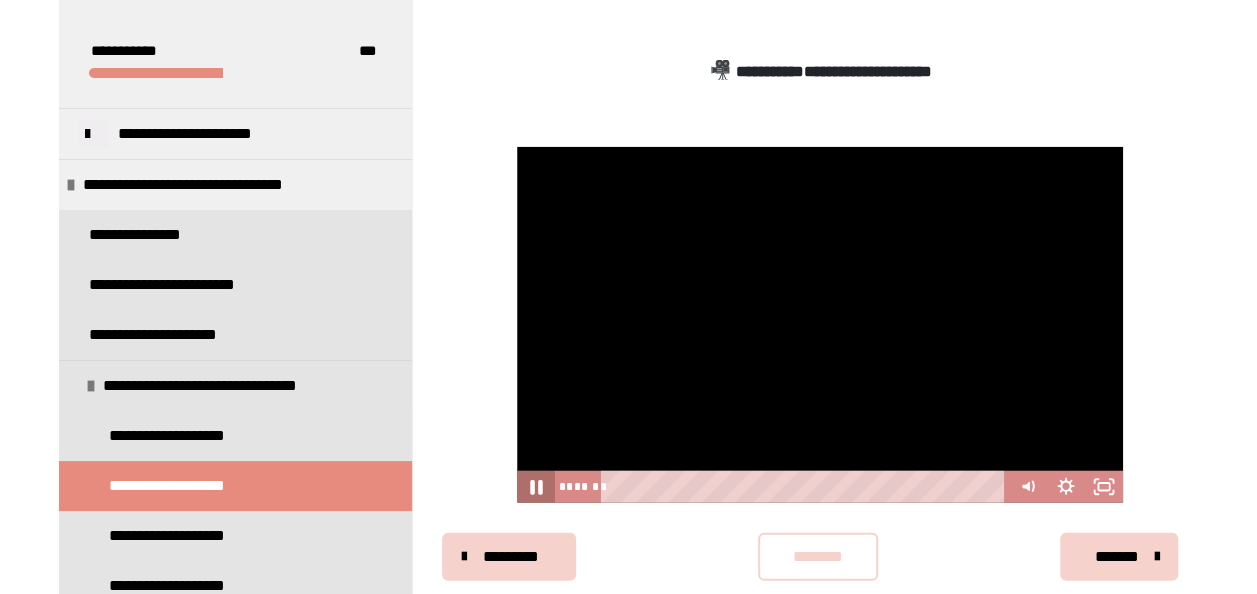 click 